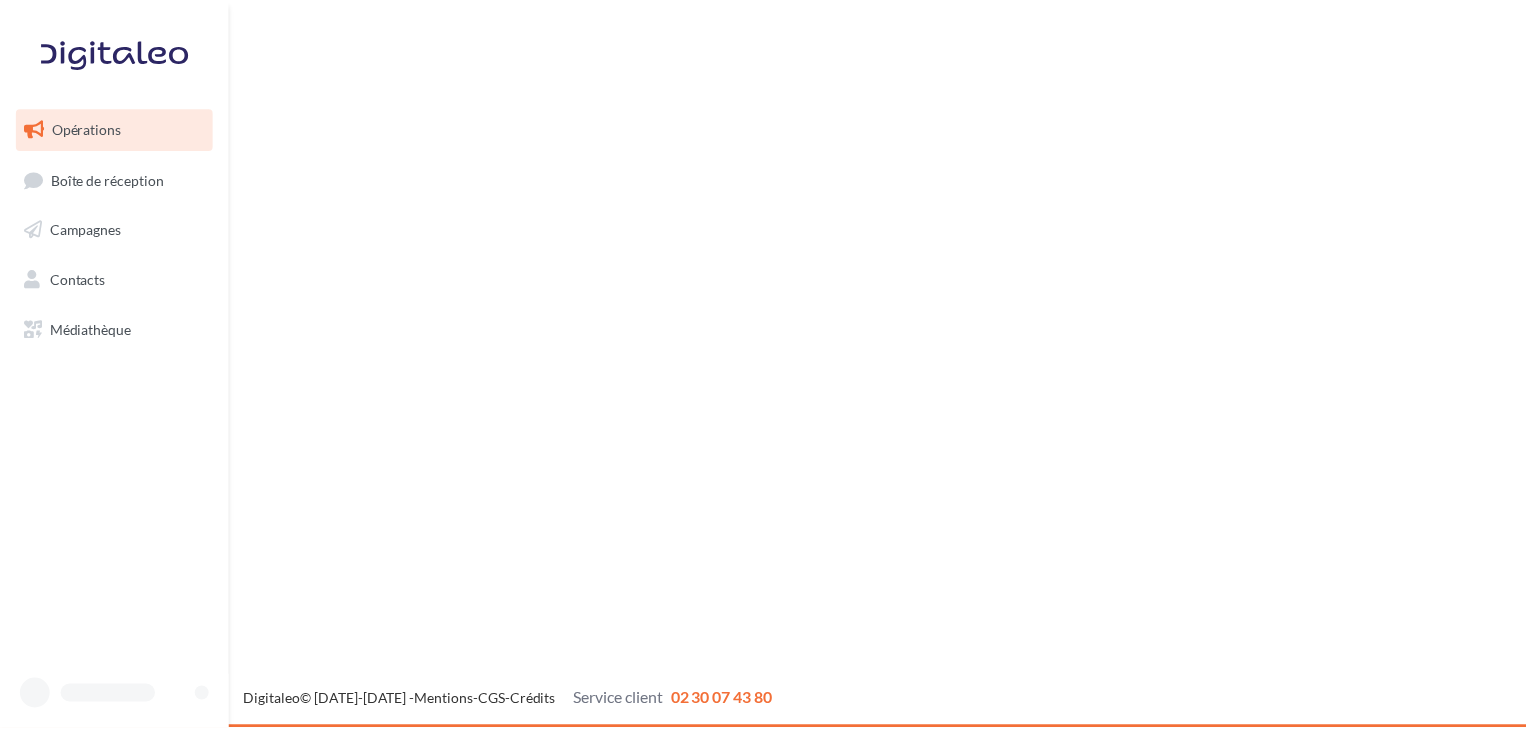 scroll, scrollTop: 0, scrollLeft: 0, axis: both 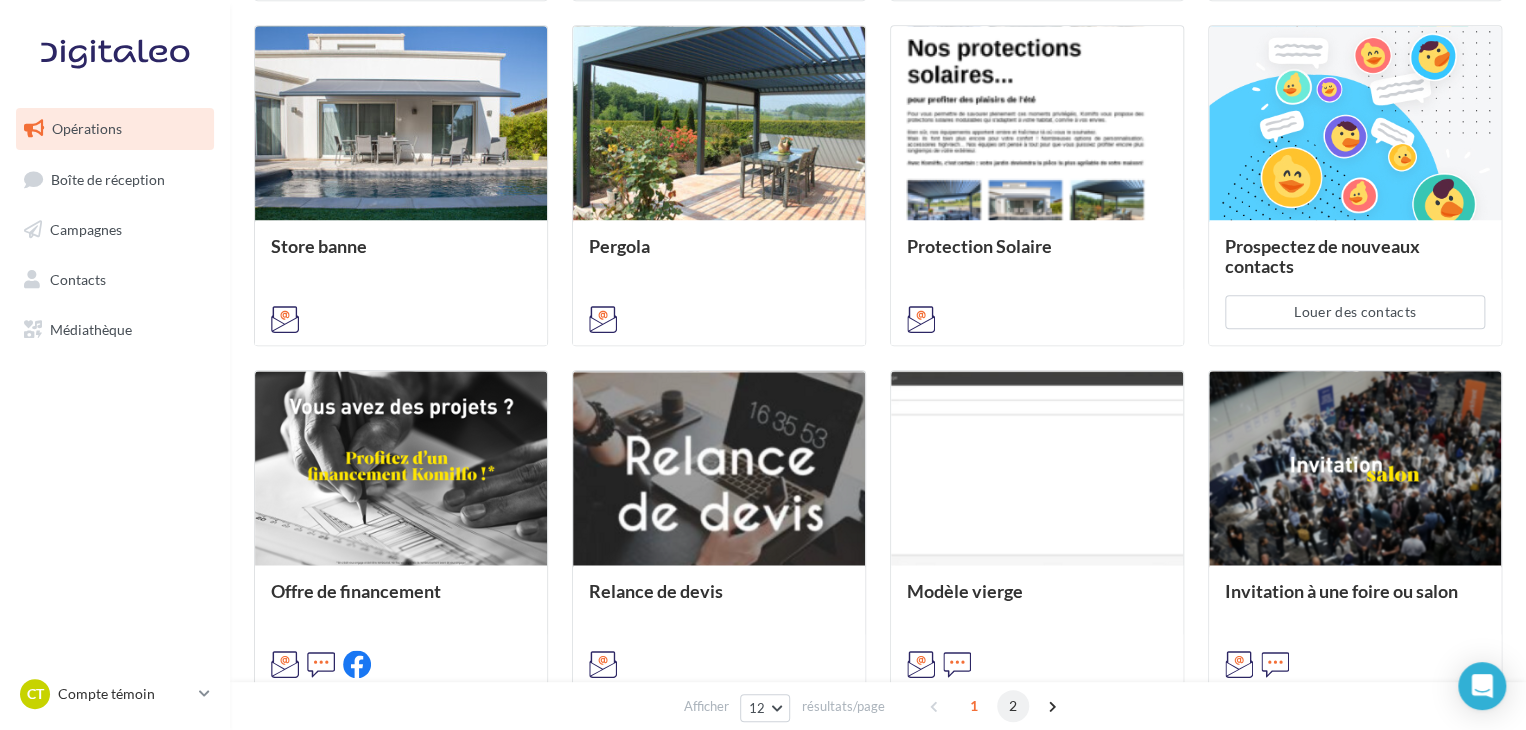 click on "2" at bounding box center (1013, 706) 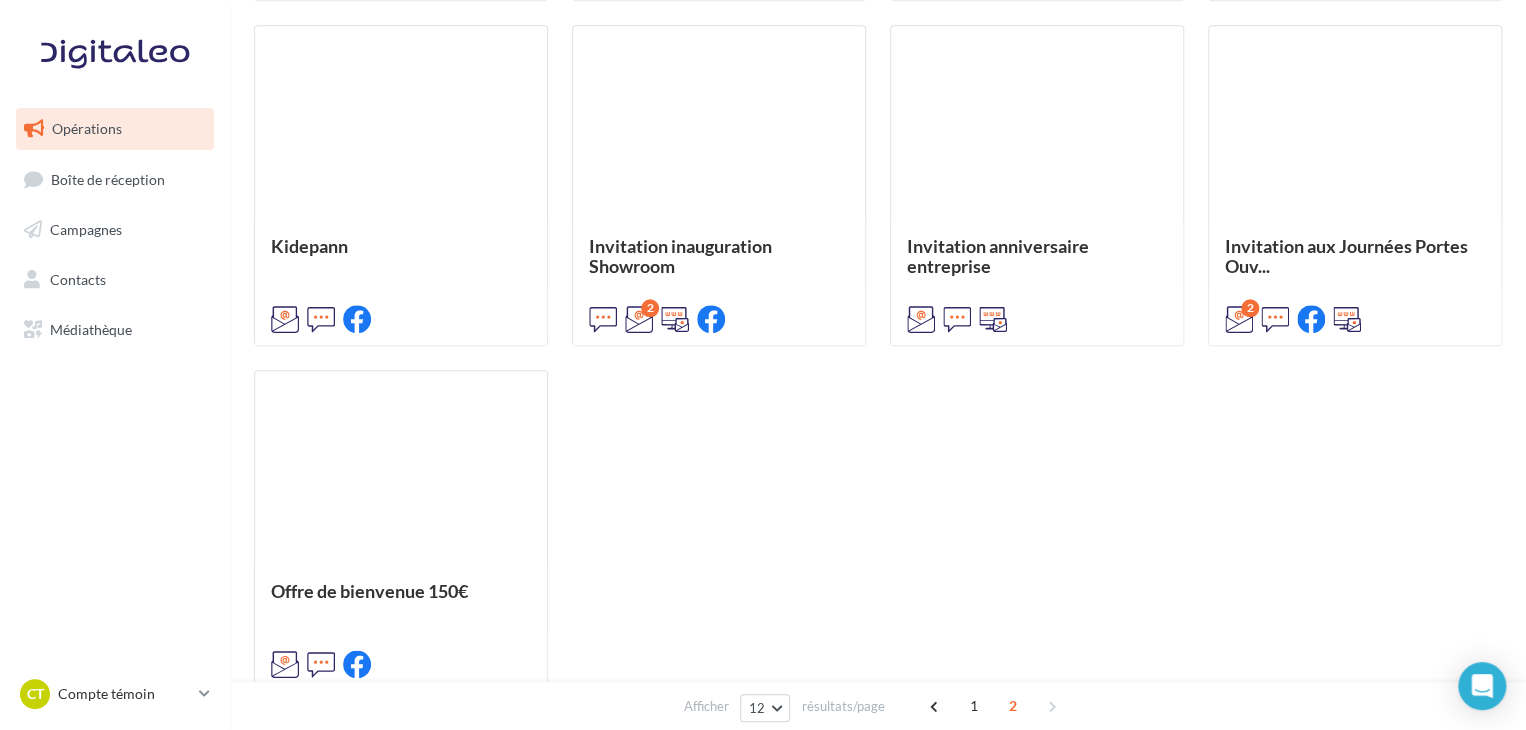 scroll, scrollTop: 500, scrollLeft: 0, axis: vertical 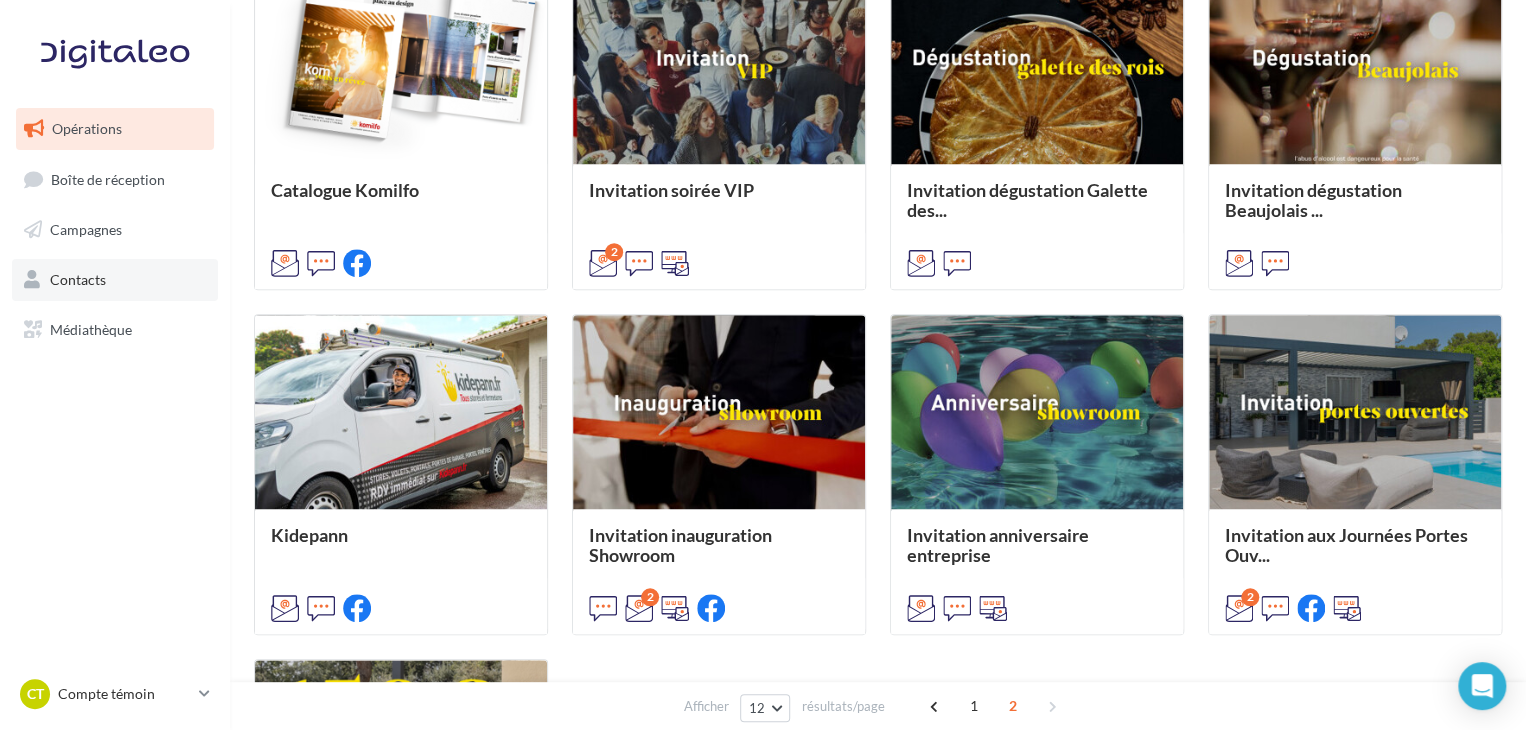 click on "Contacts" at bounding box center [78, 279] 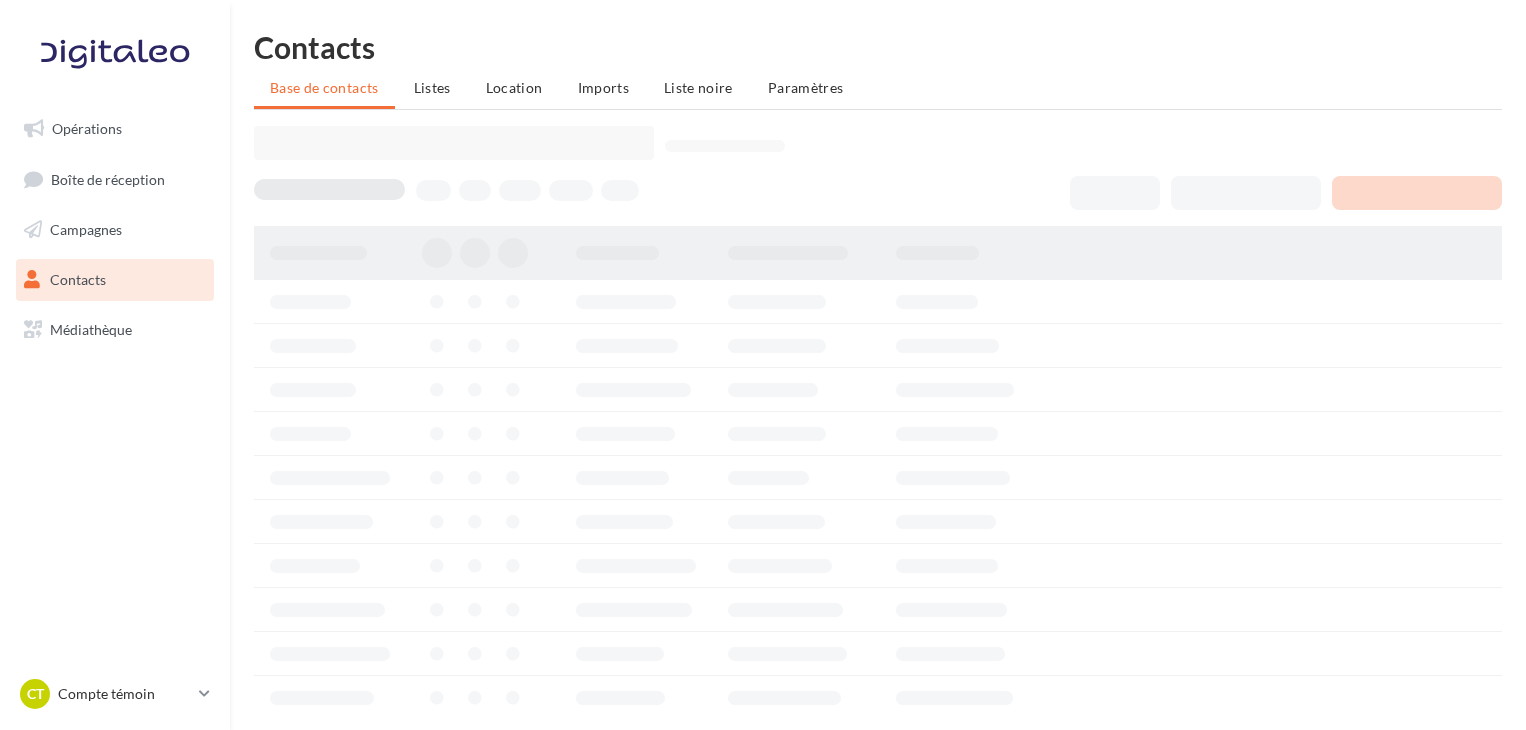 scroll, scrollTop: 0, scrollLeft: 0, axis: both 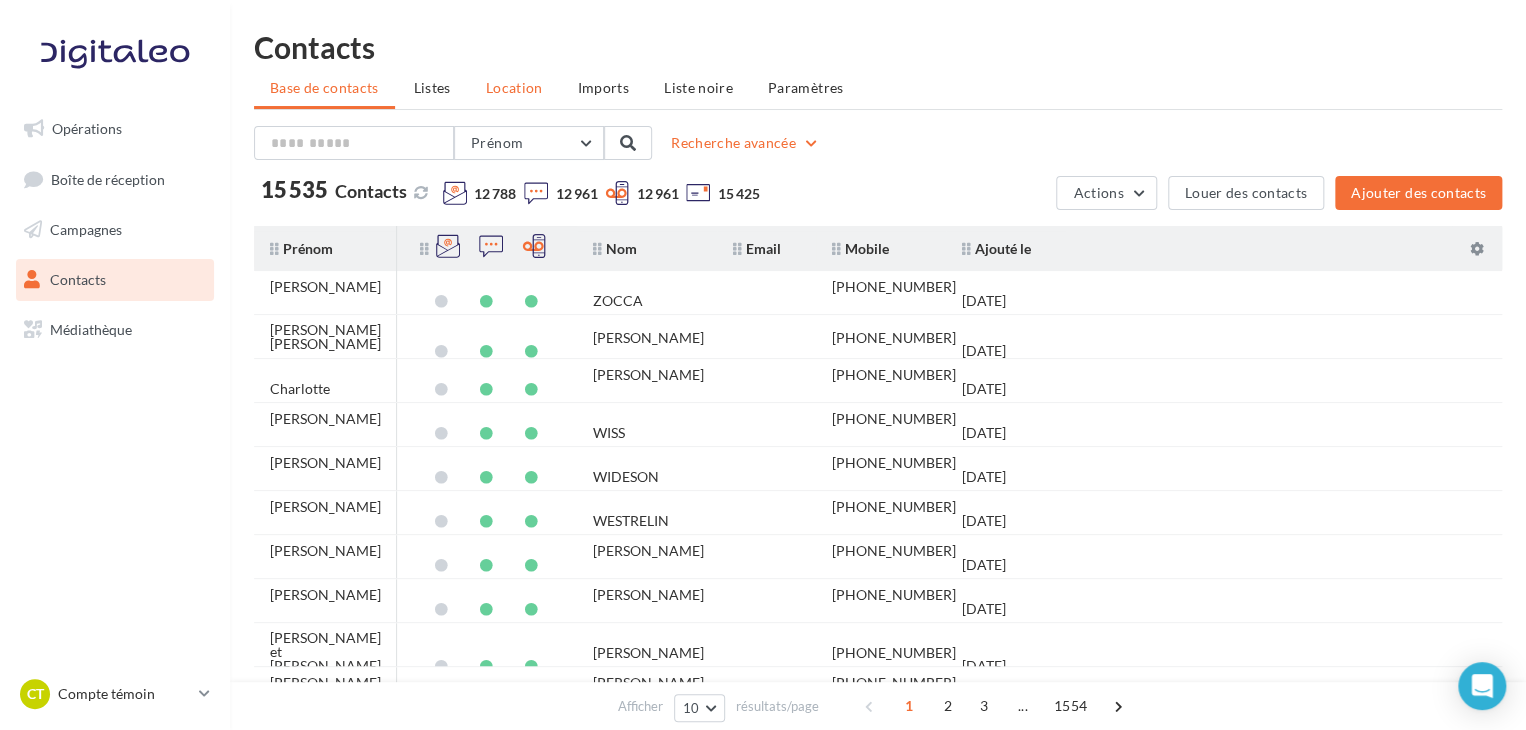 click on "Location" at bounding box center (514, 87) 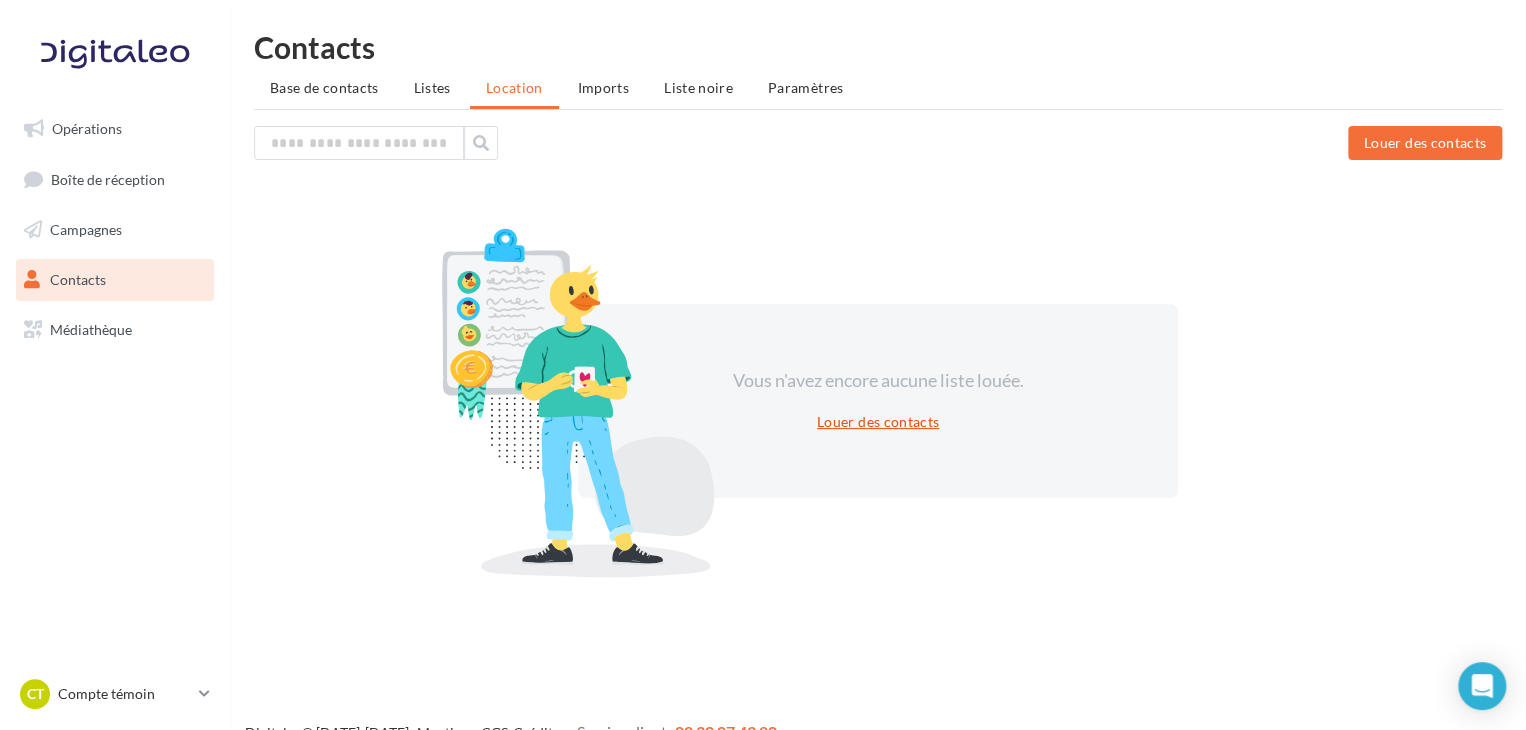 click on "Louer des contacts" at bounding box center [878, 422] 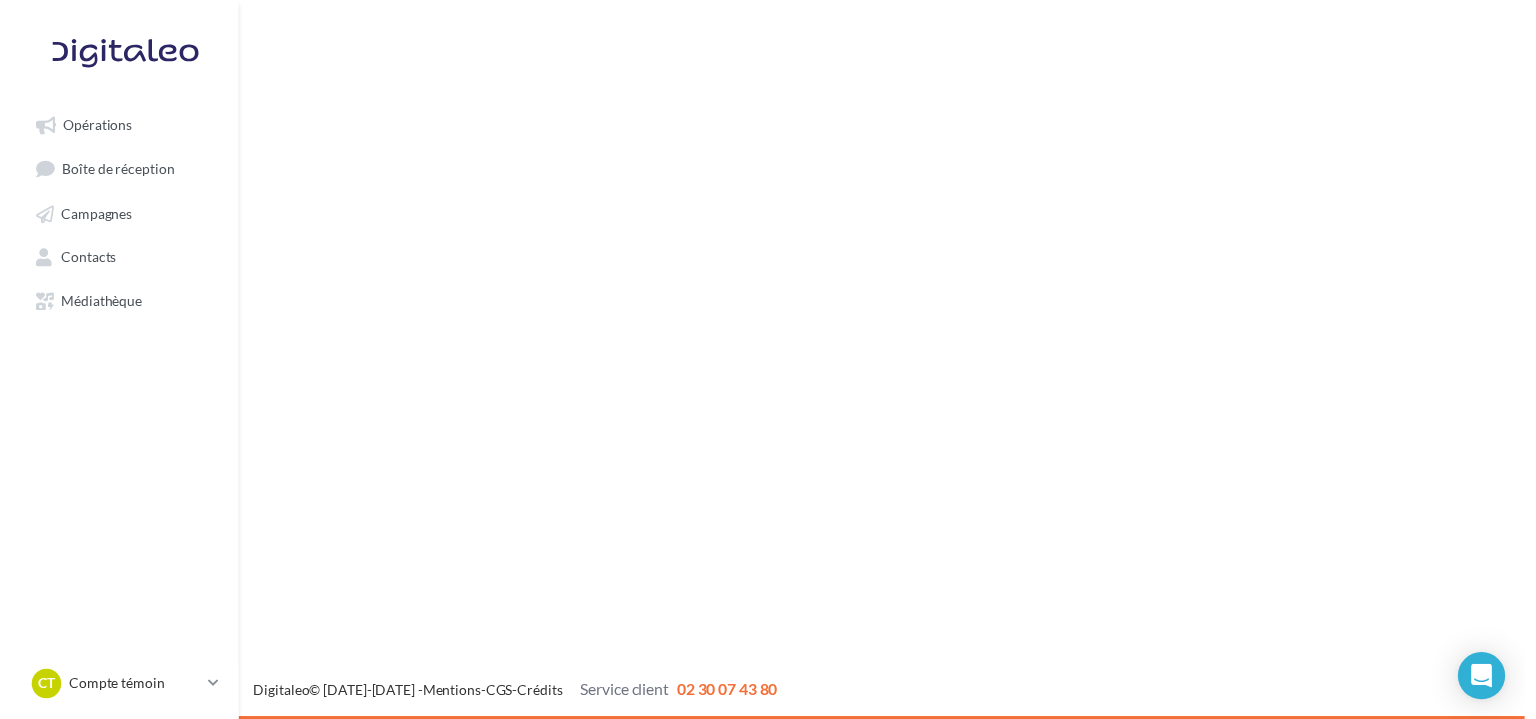 scroll, scrollTop: 0, scrollLeft: 0, axis: both 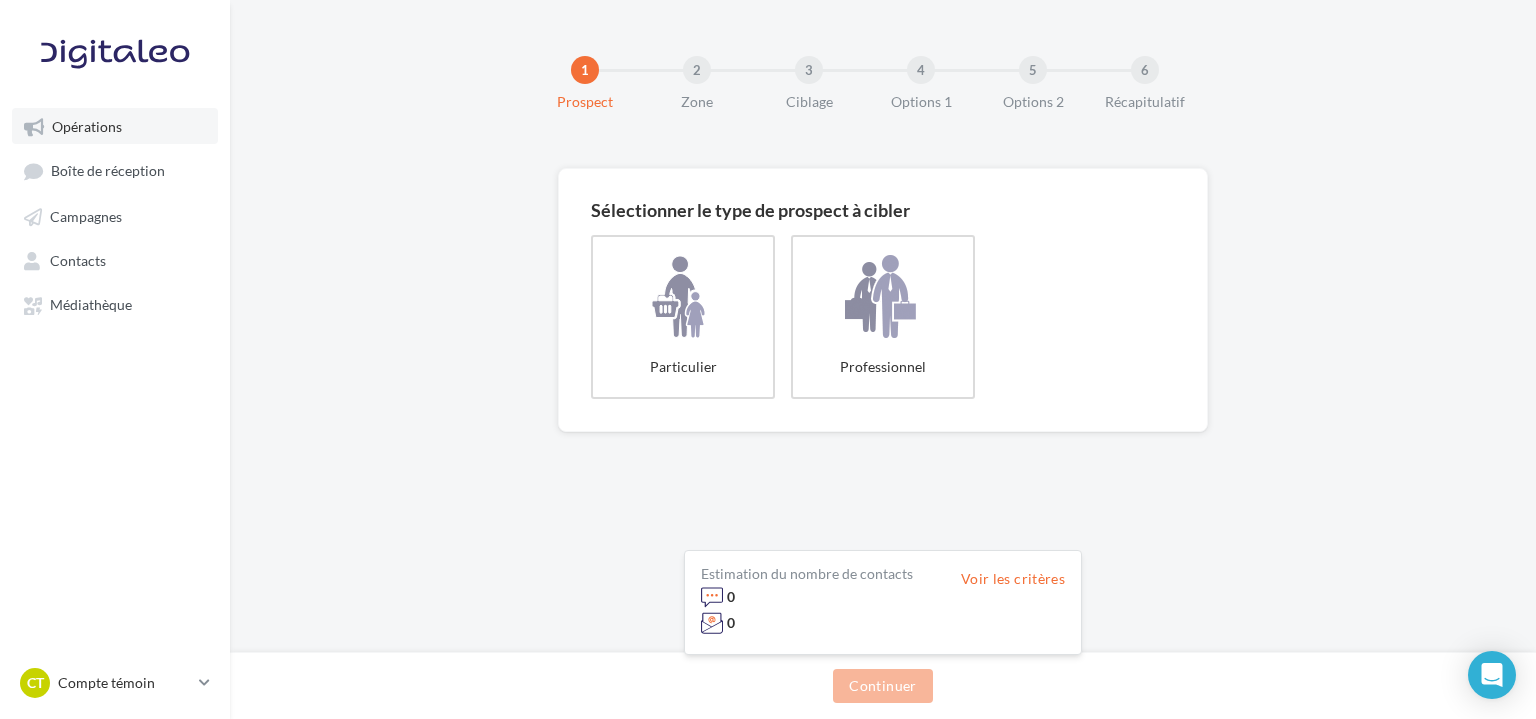 click on "Opérations" at bounding box center (115, 126) 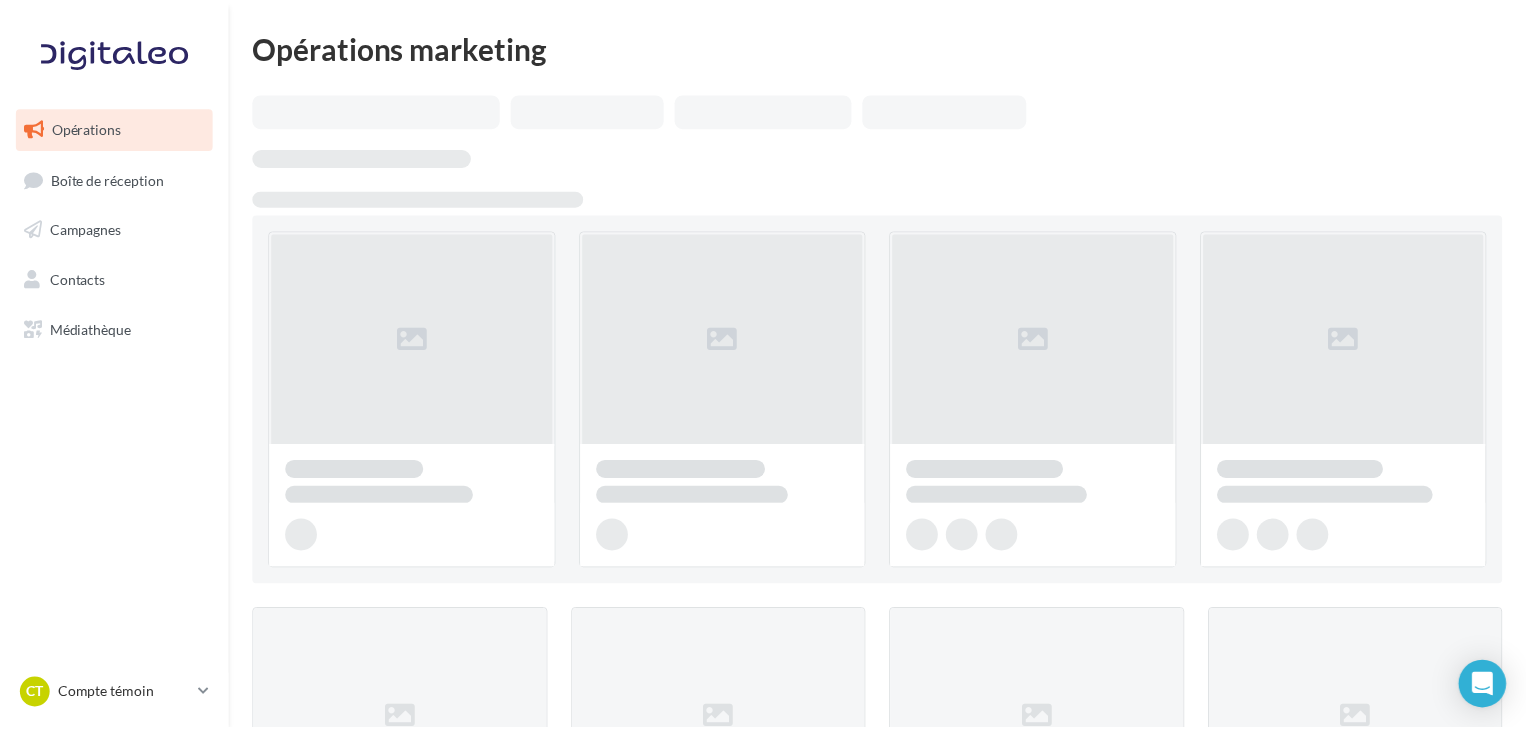 scroll, scrollTop: 0, scrollLeft: 0, axis: both 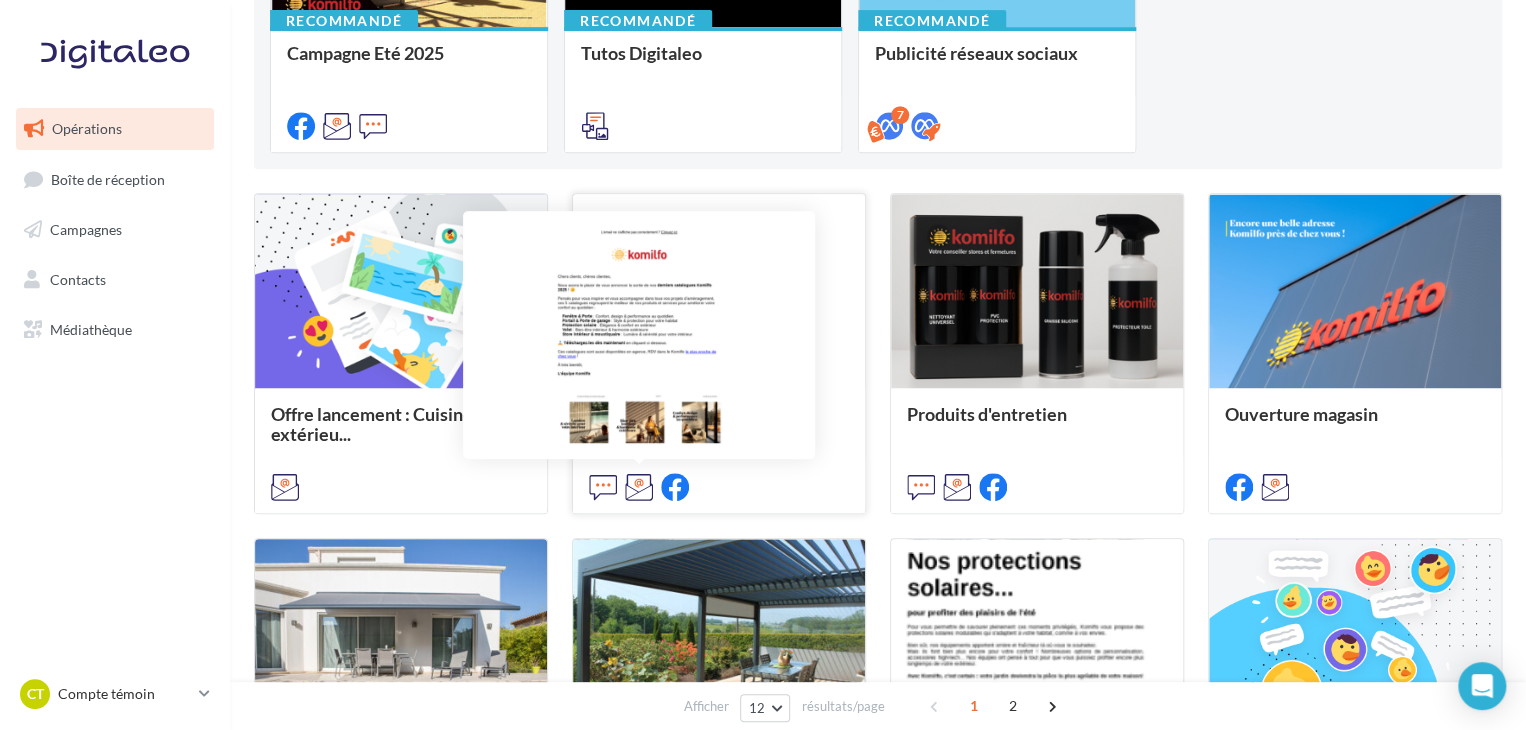 click at bounding box center (639, 487) 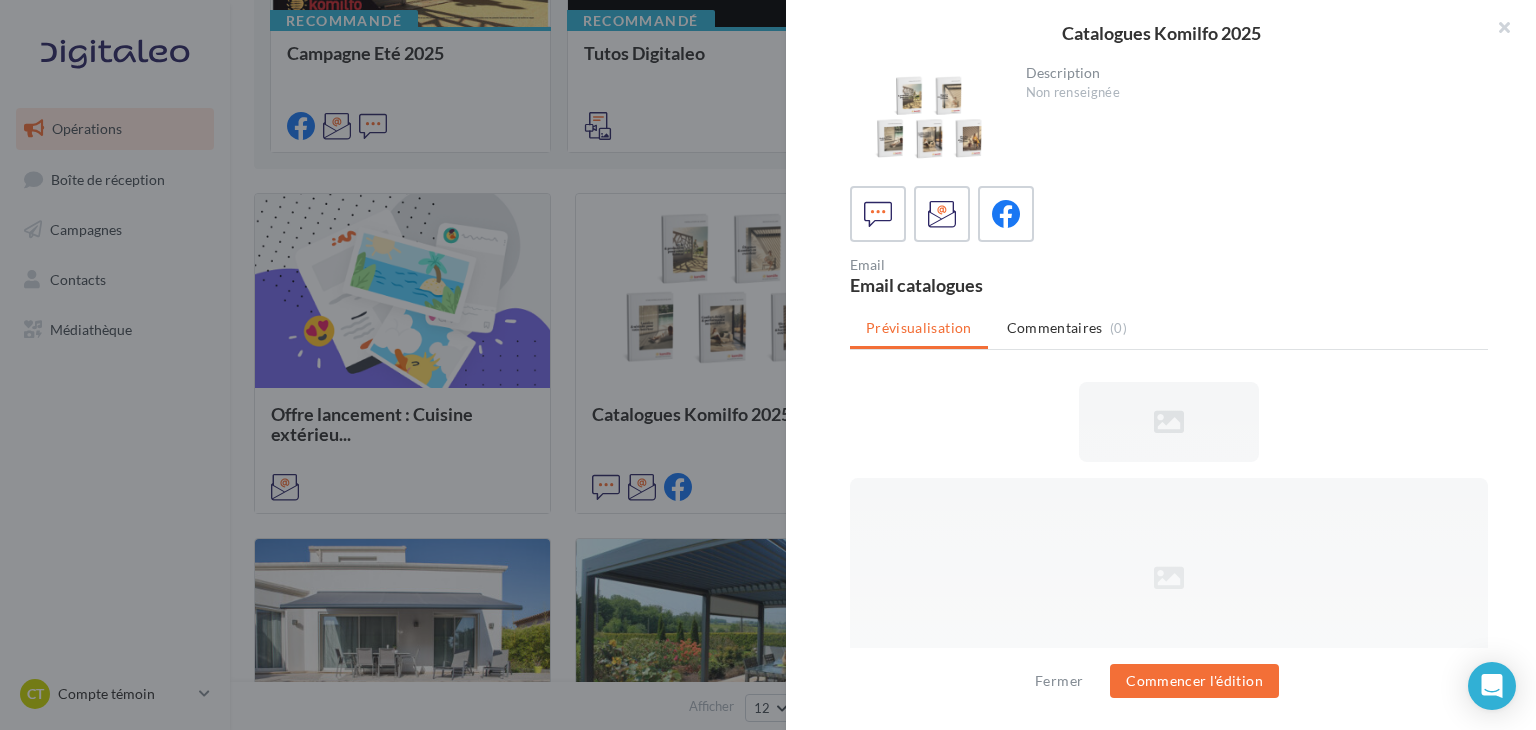 scroll, scrollTop: 0, scrollLeft: 0, axis: both 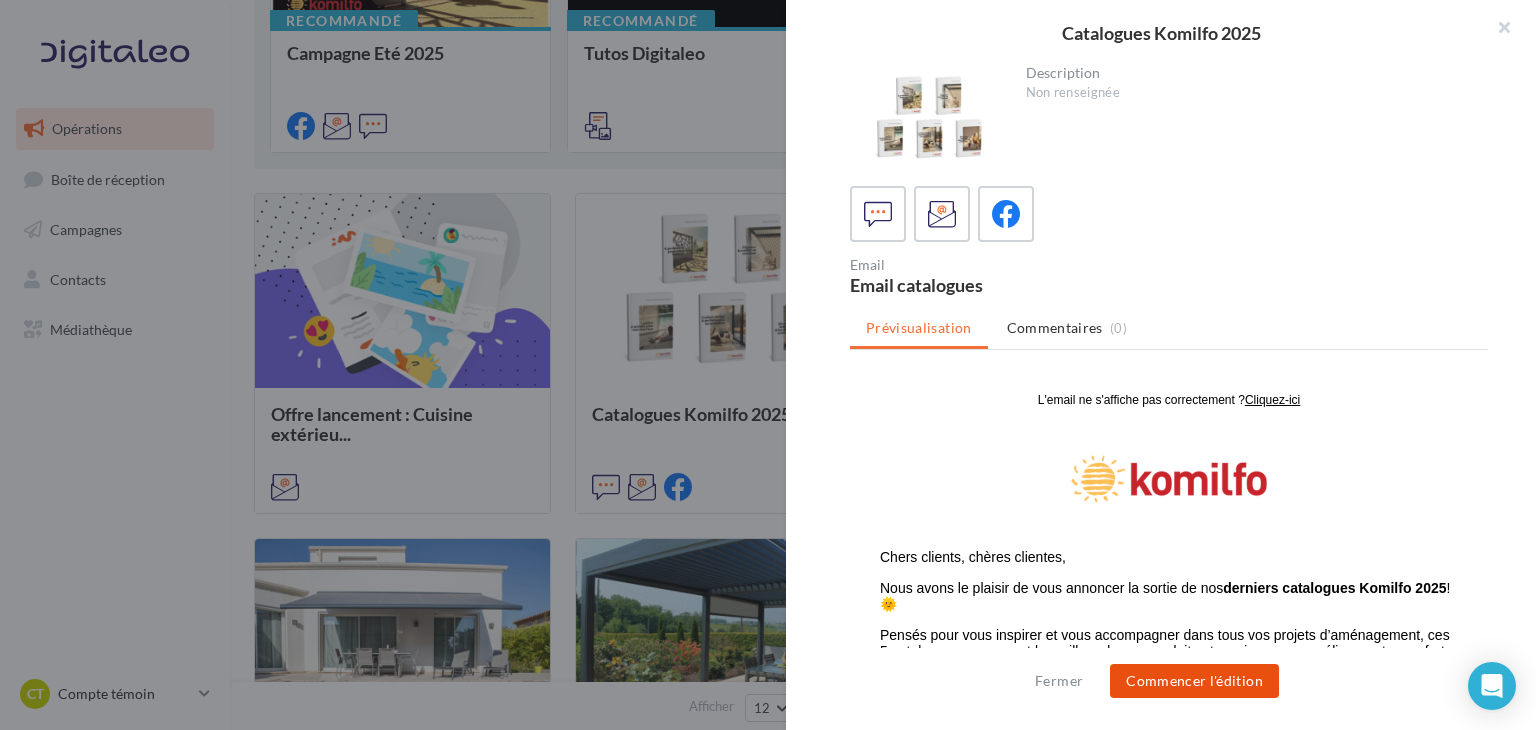 click on "Commencer l'édition" at bounding box center [1194, 681] 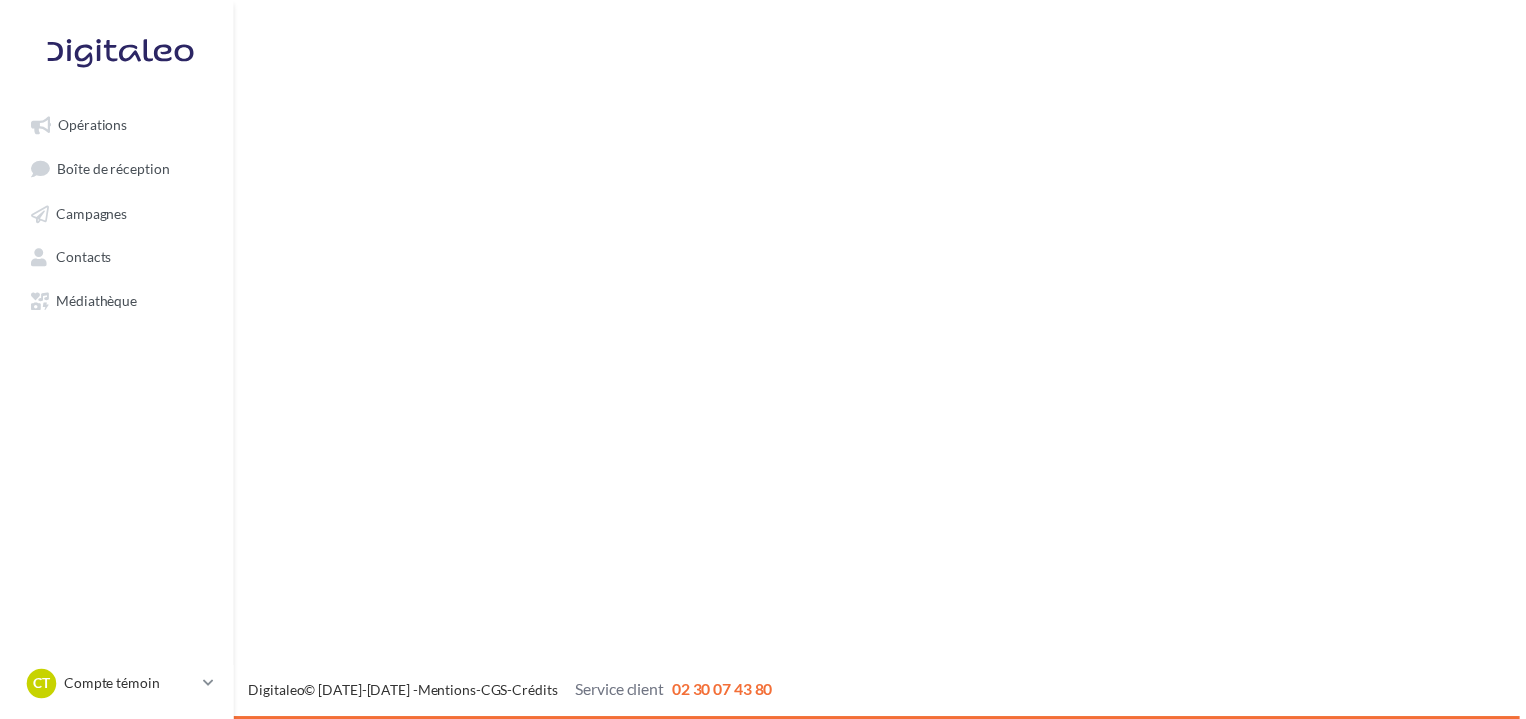 scroll, scrollTop: 0, scrollLeft: 0, axis: both 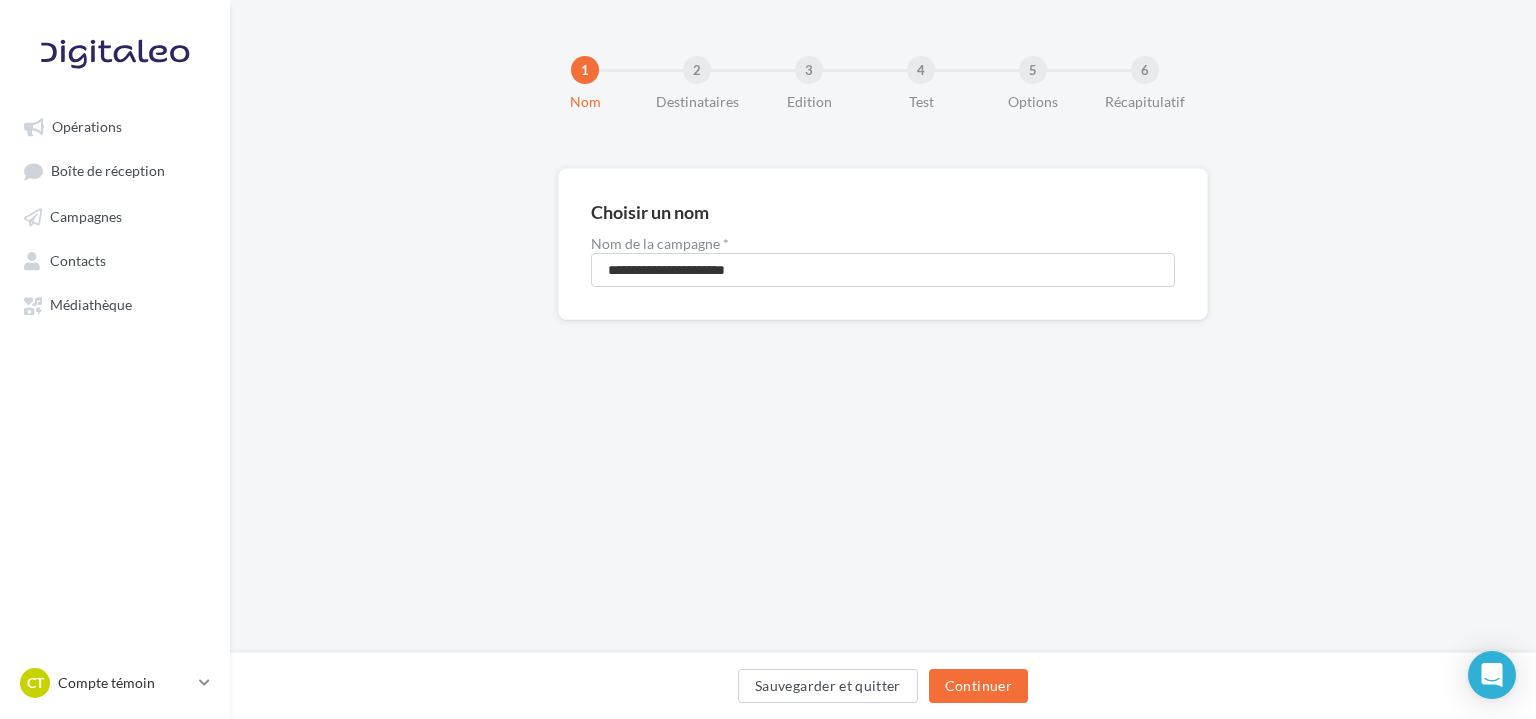 click on "**********" at bounding box center [883, 326] 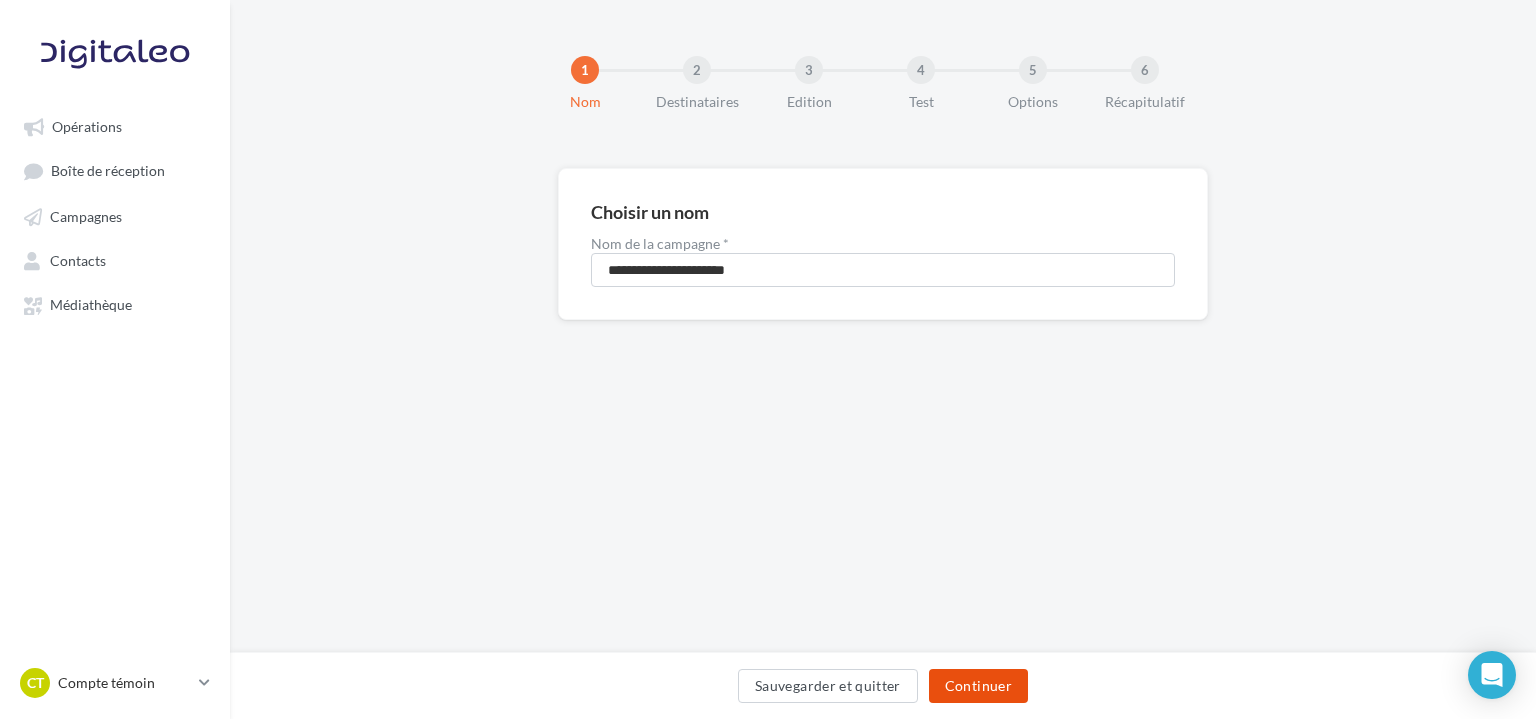 click on "Continuer" at bounding box center (978, 686) 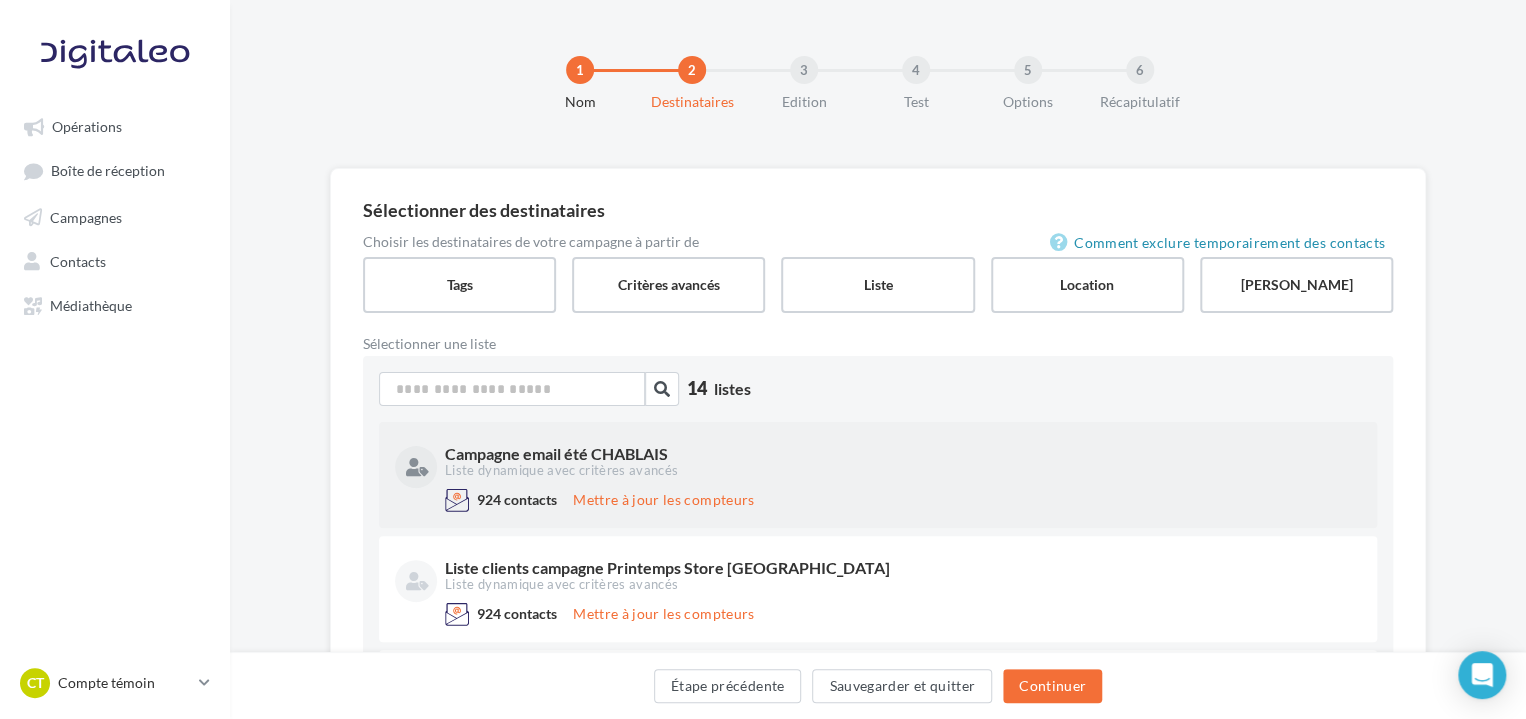 click on "924 contacts Mettre à jour les compteurs" at bounding box center [878, 504] 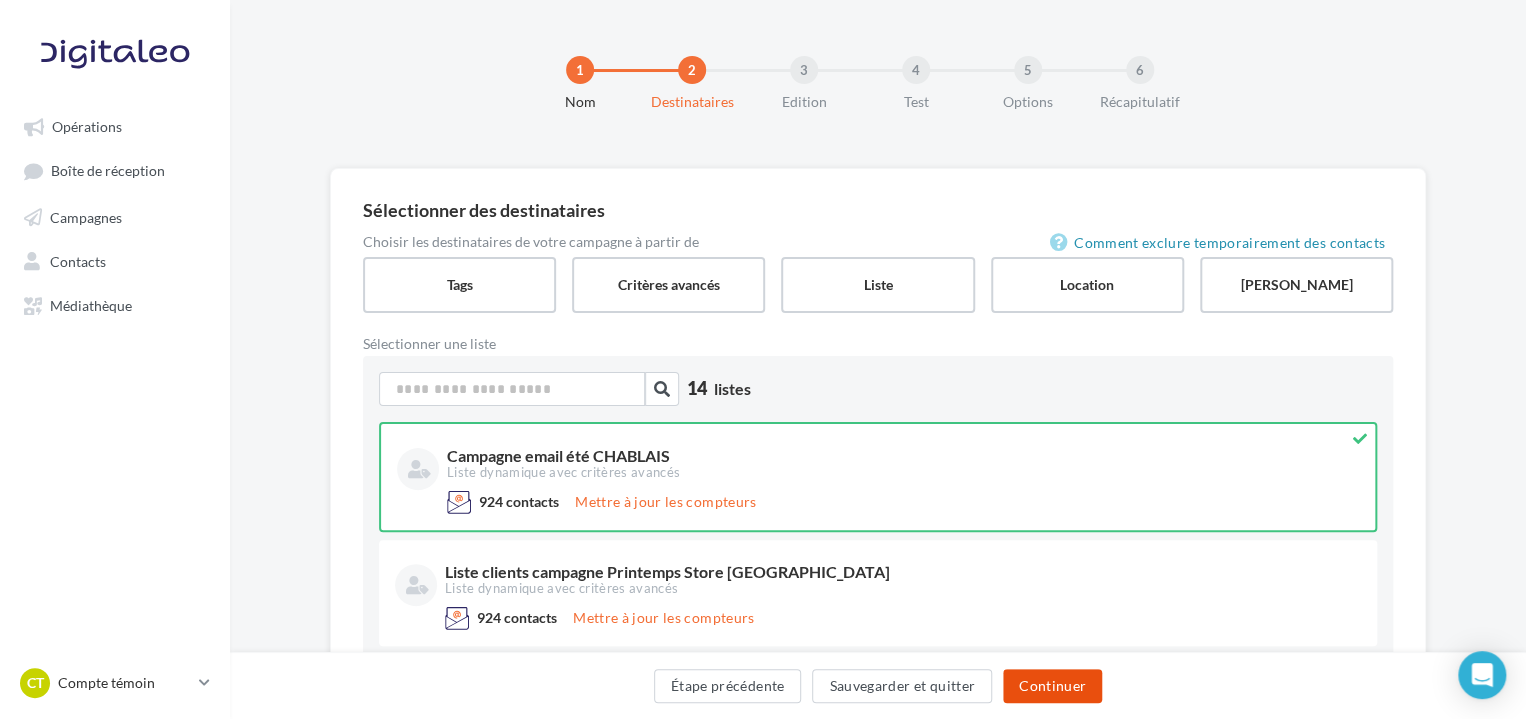 click on "Continuer" at bounding box center (1052, 686) 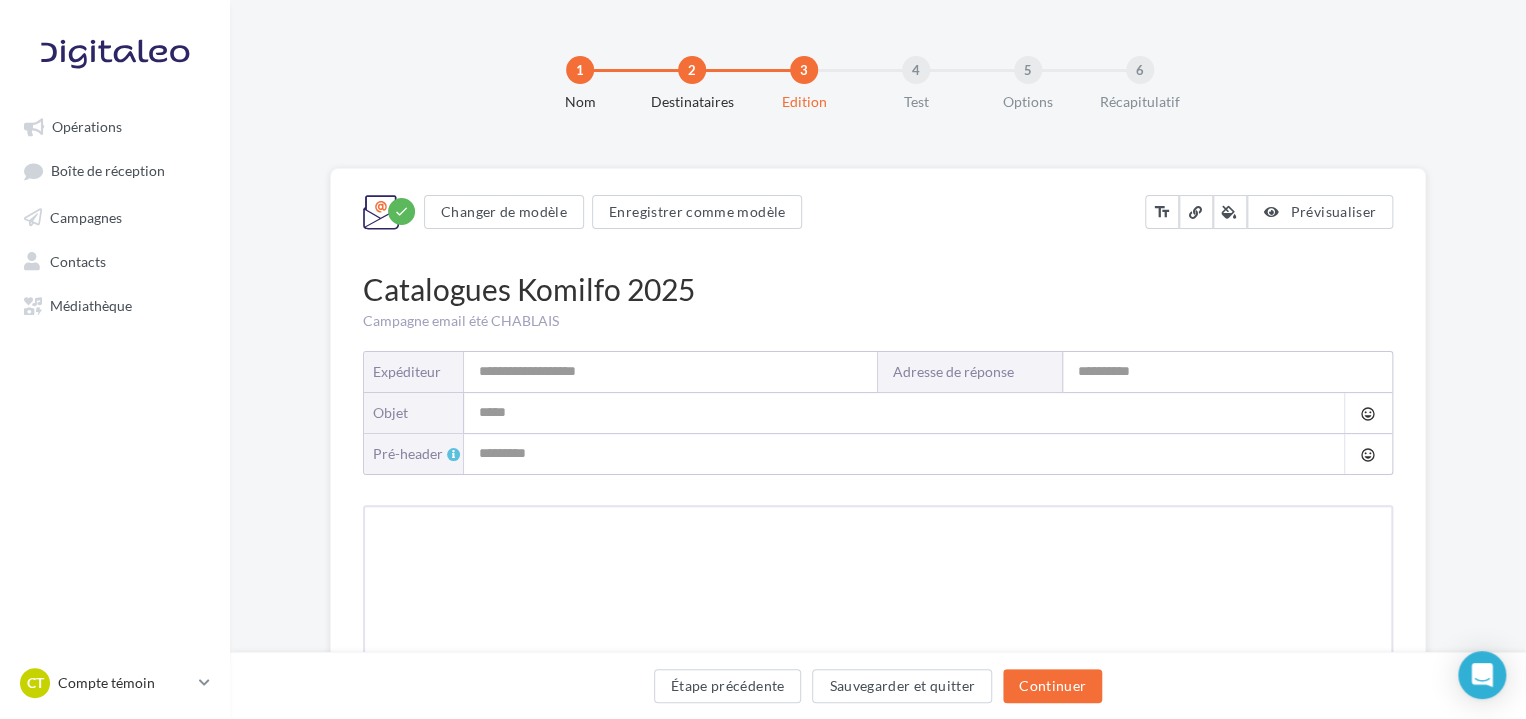 type on "*******" 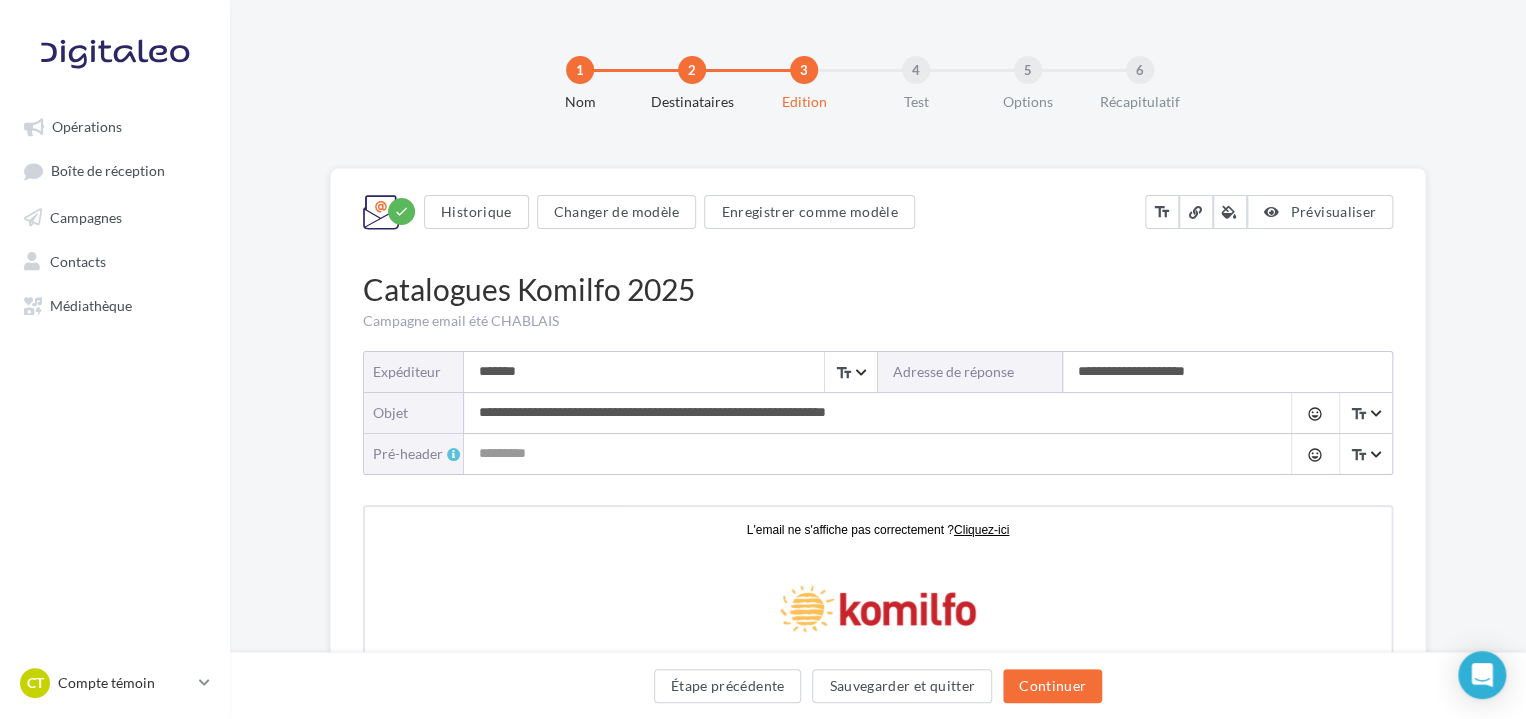scroll, scrollTop: 0, scrollLeft: 0, axis: both 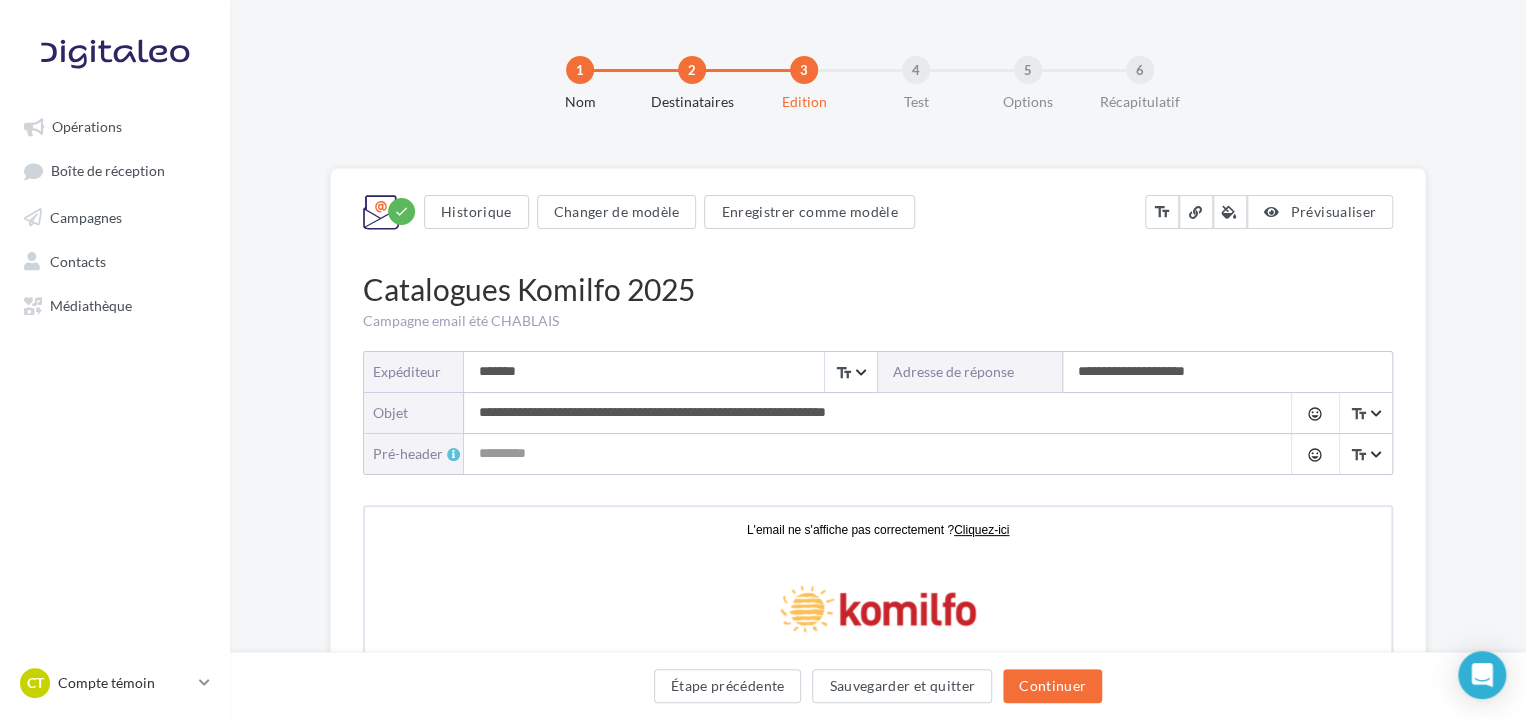drag, startPoint x: 1078, startPoint y: 373, endPoint x: 1270, endPoint y: 371, distance: 192.01042 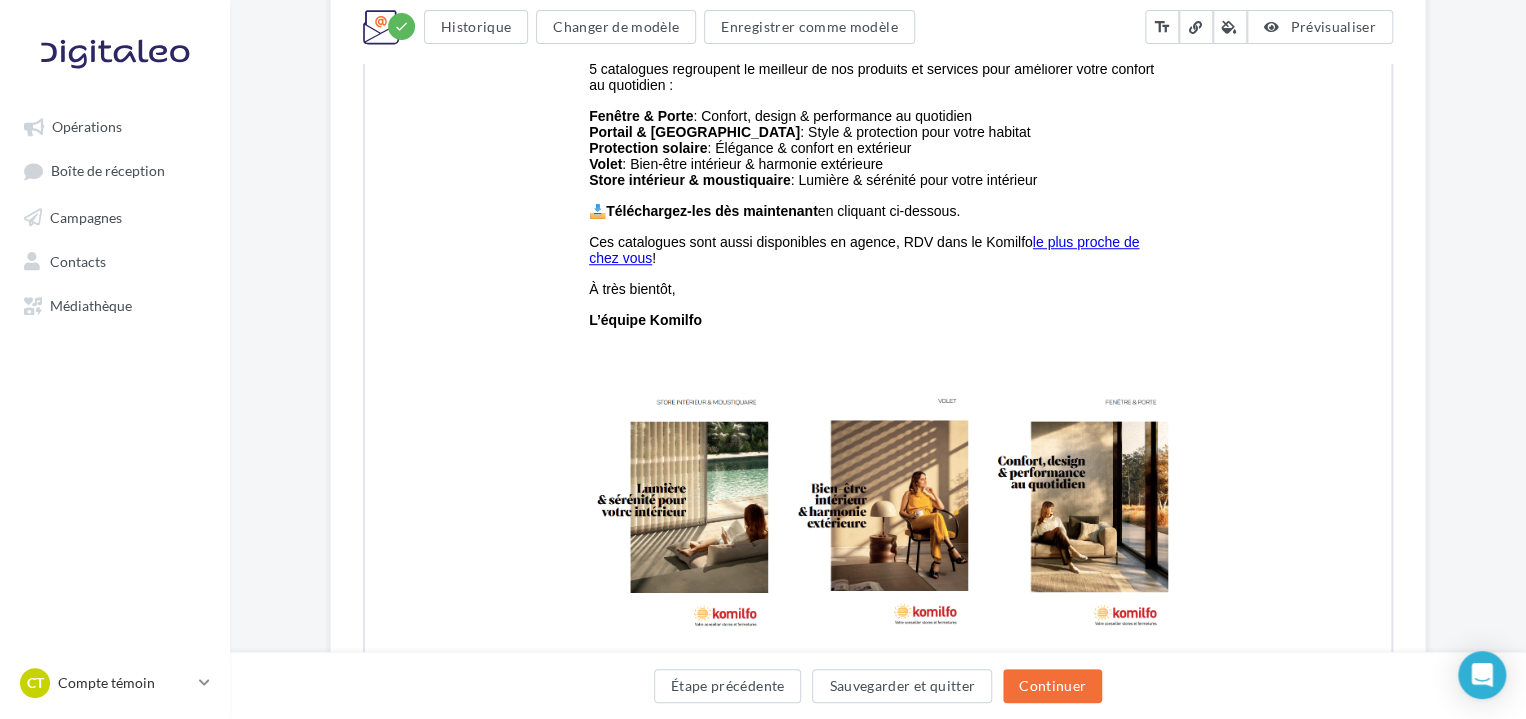 scroll, scrollTop: 612, scrollLeft: 0, axis: vertical 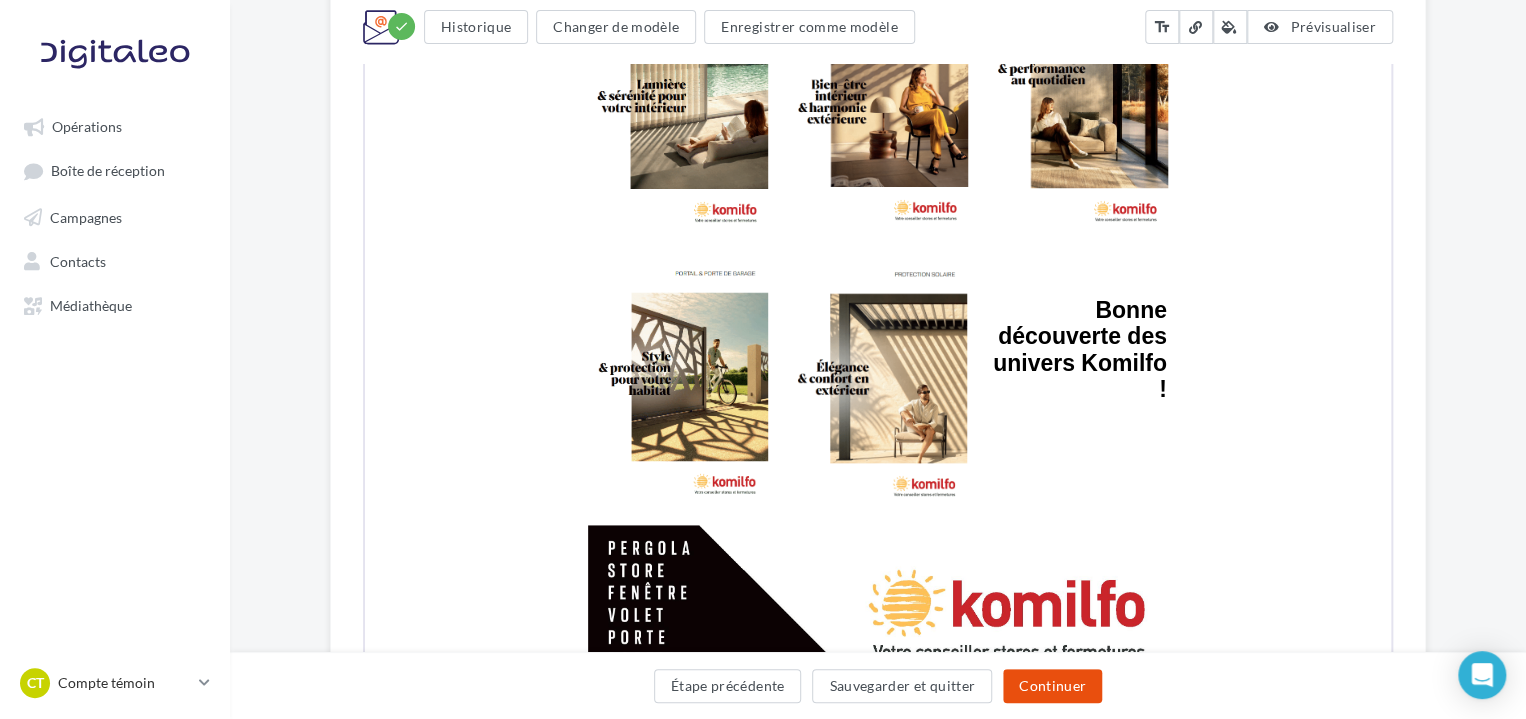 click on "Continuer" at bounding box center [1052, 686] 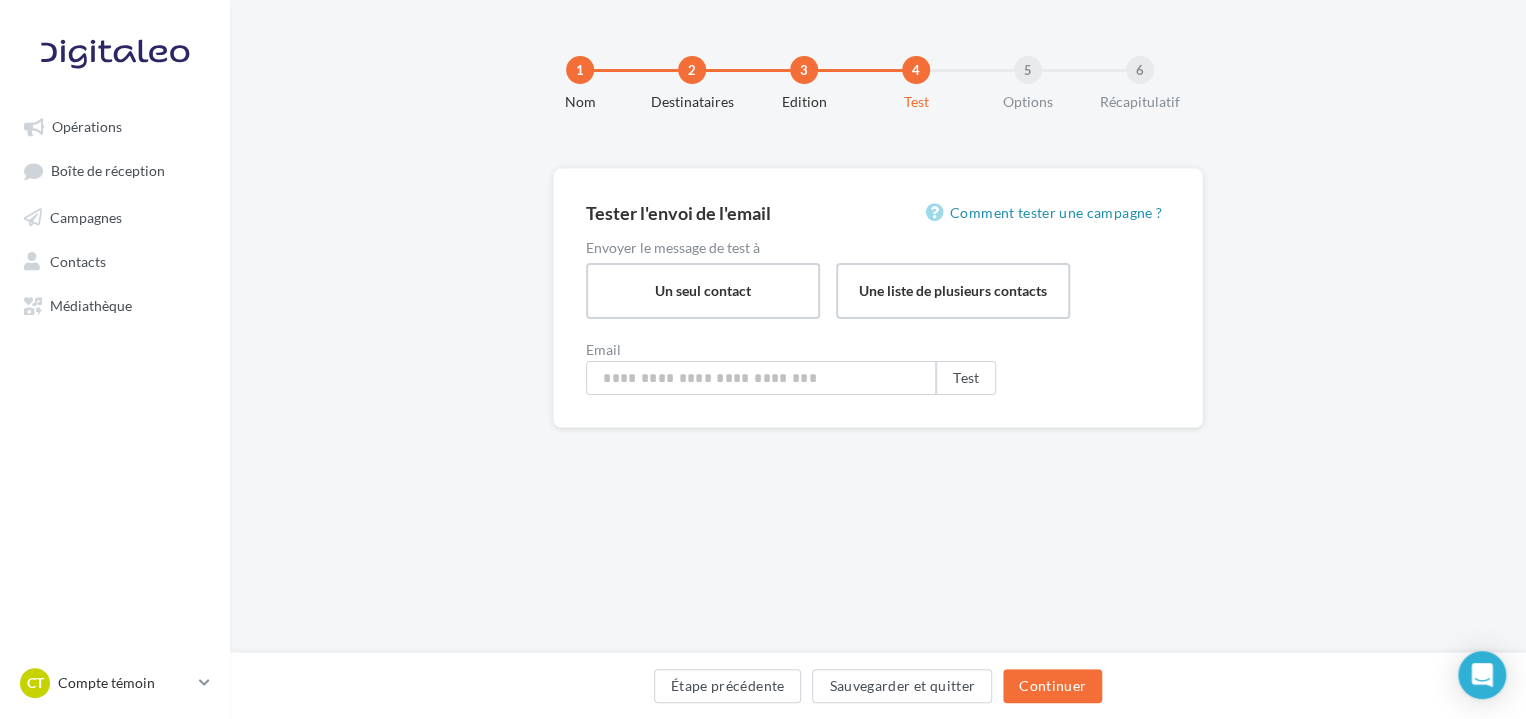 type on "**********" 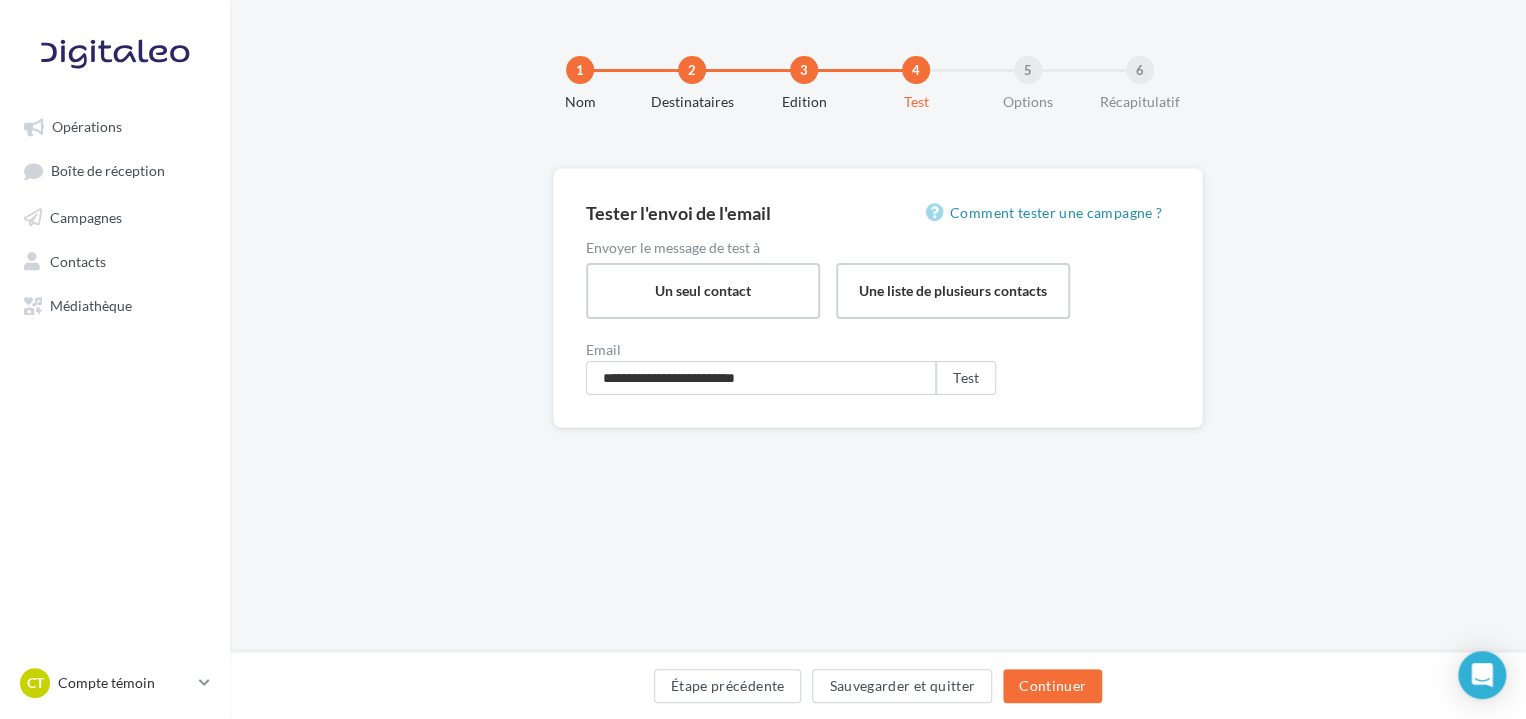 scroll, scrollTop: 0, scrollLeft: 0, axis: both 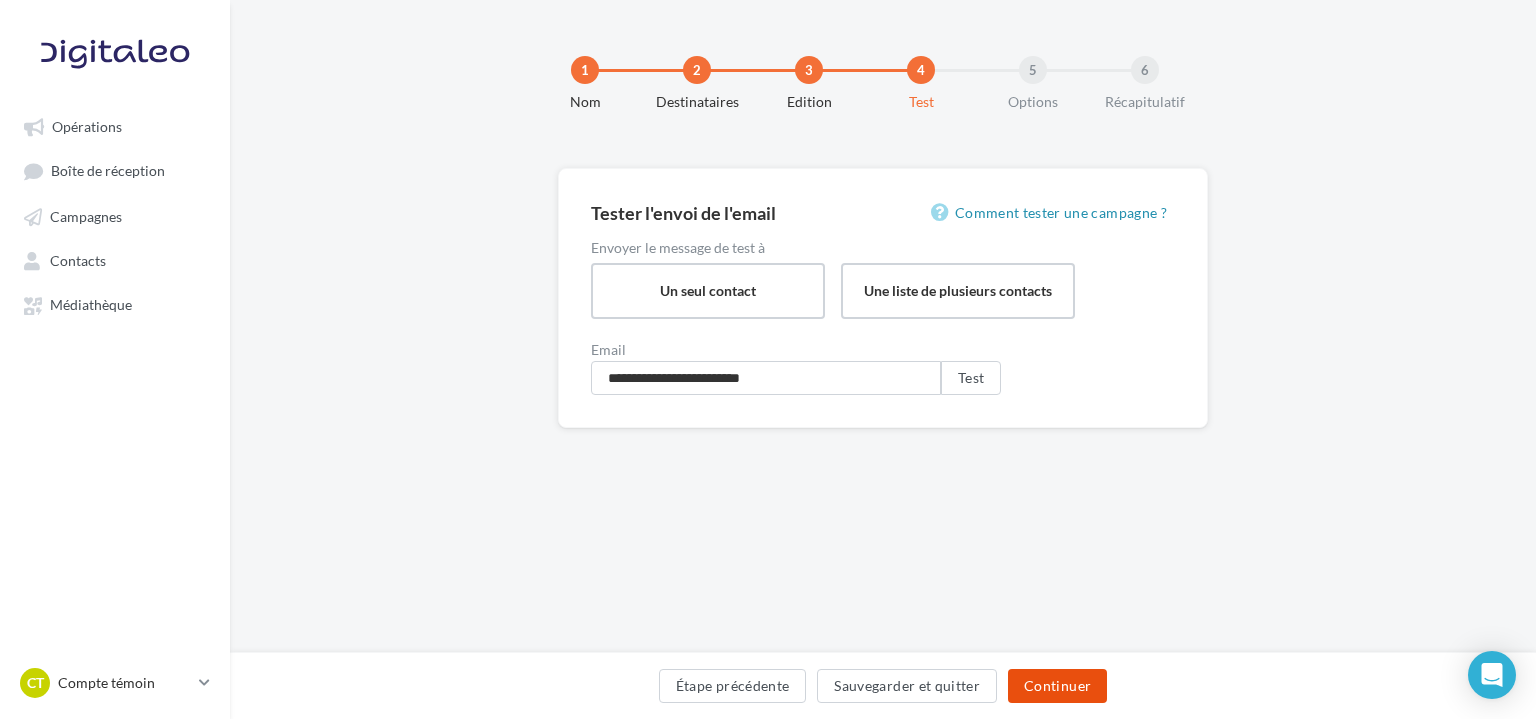 click on "Continuer" at bounding box center (1057, 686) 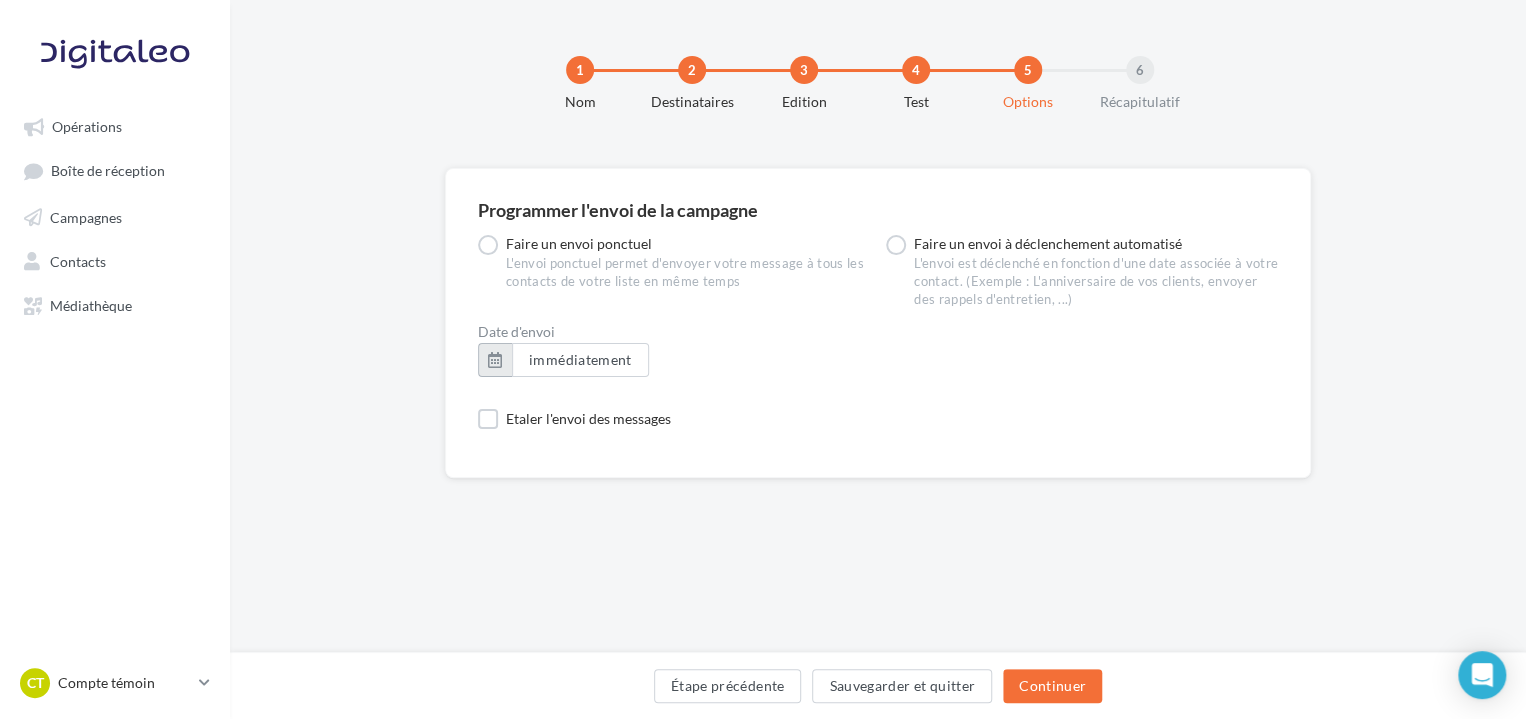 click at bounding box center (495, 360) 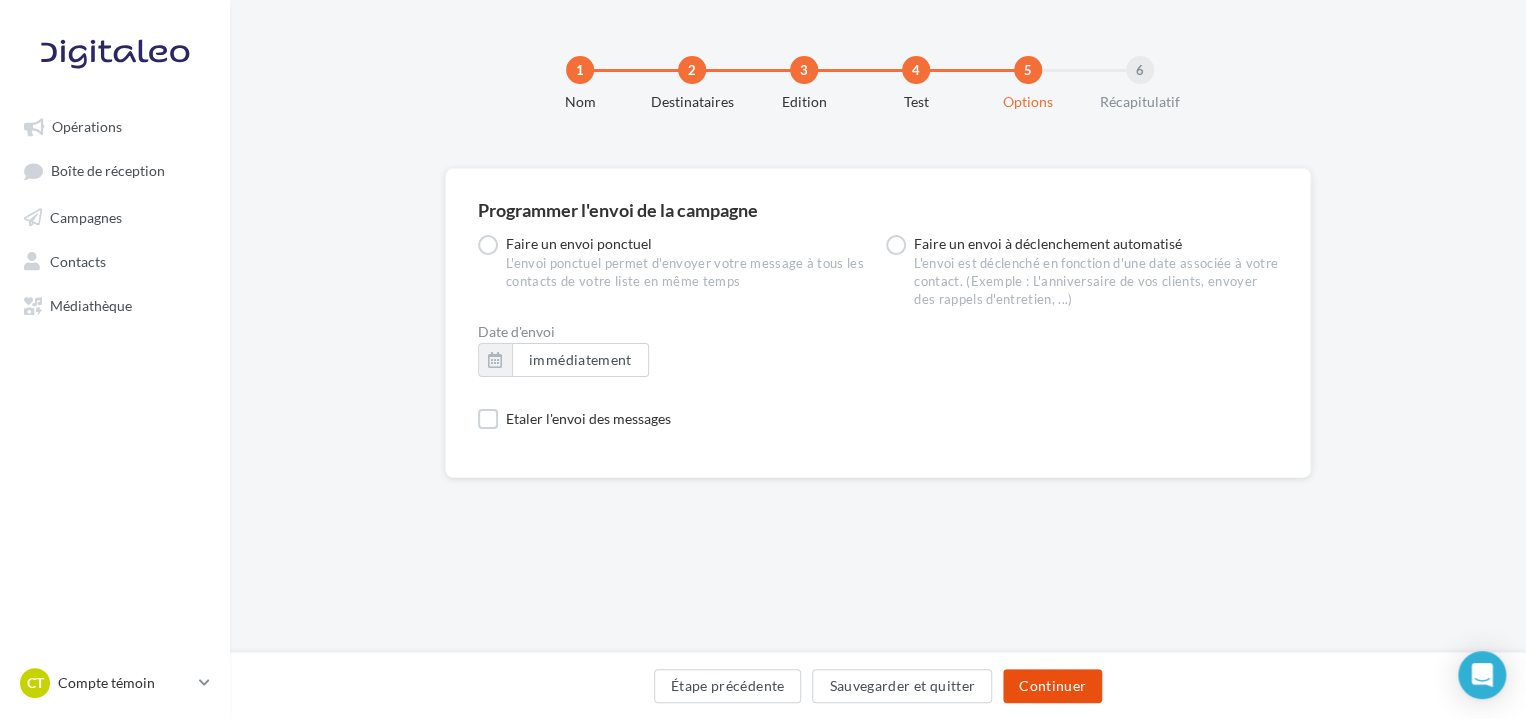 click on "Continuer" at bounding box center (1052, 686) 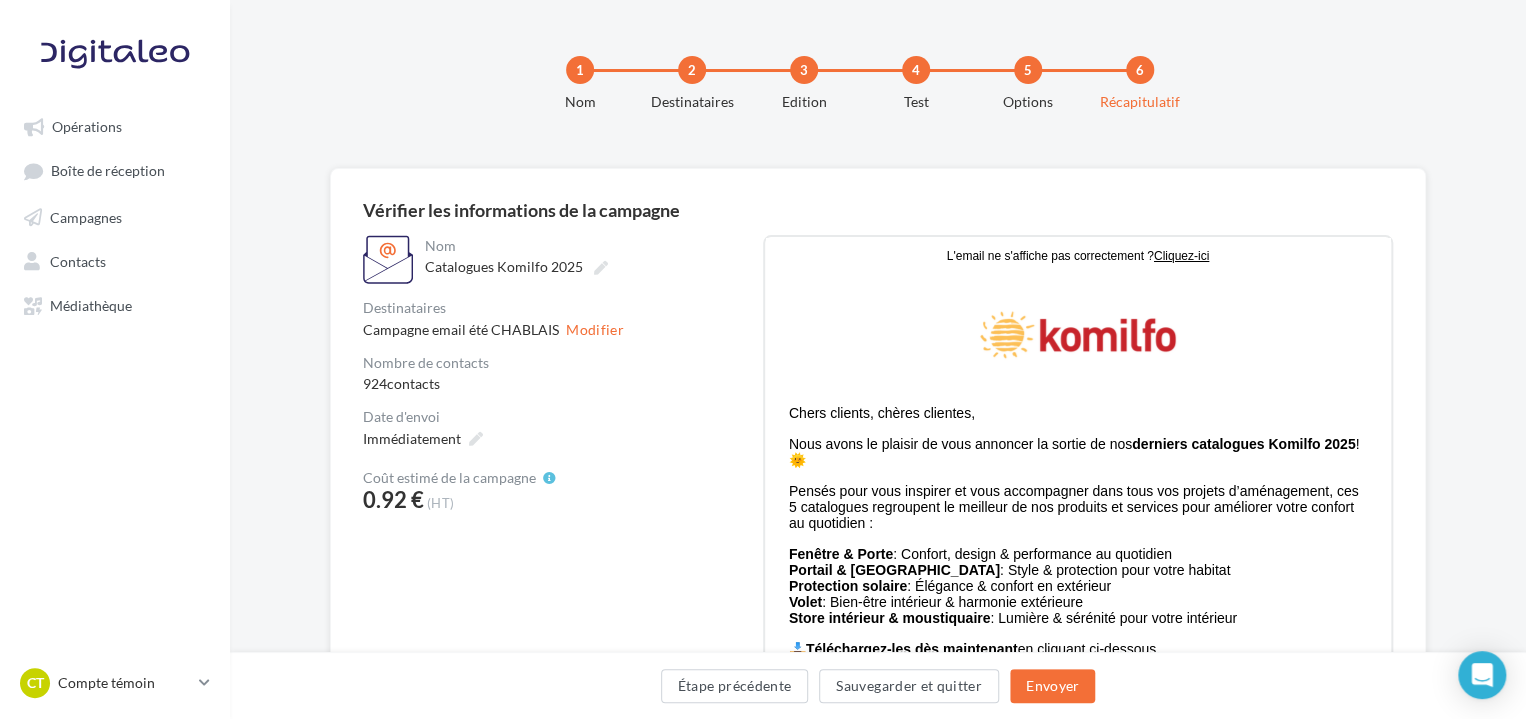 scroll, scrollTop: 0, scrollLeft: 0, axis: both 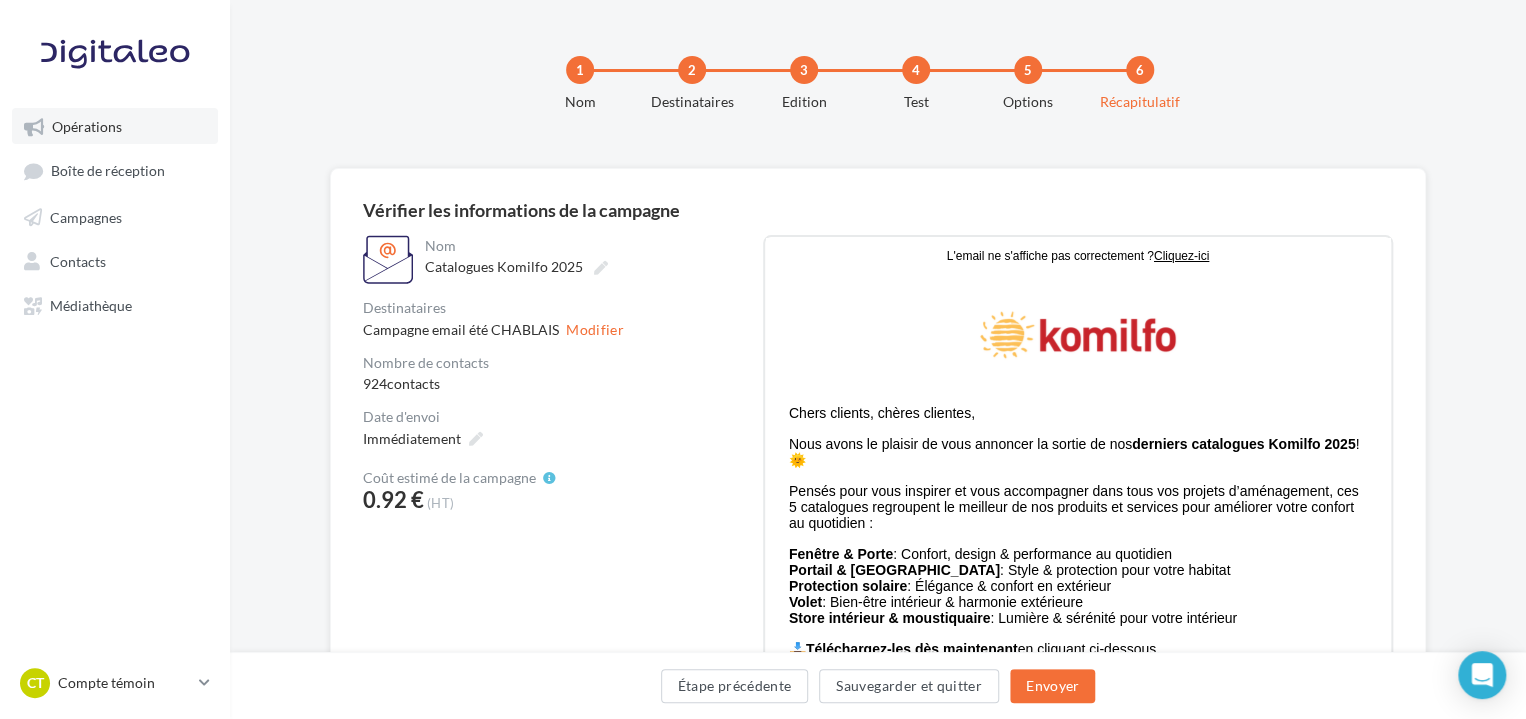 click on "Opérations" at bounding box center [87, 126] 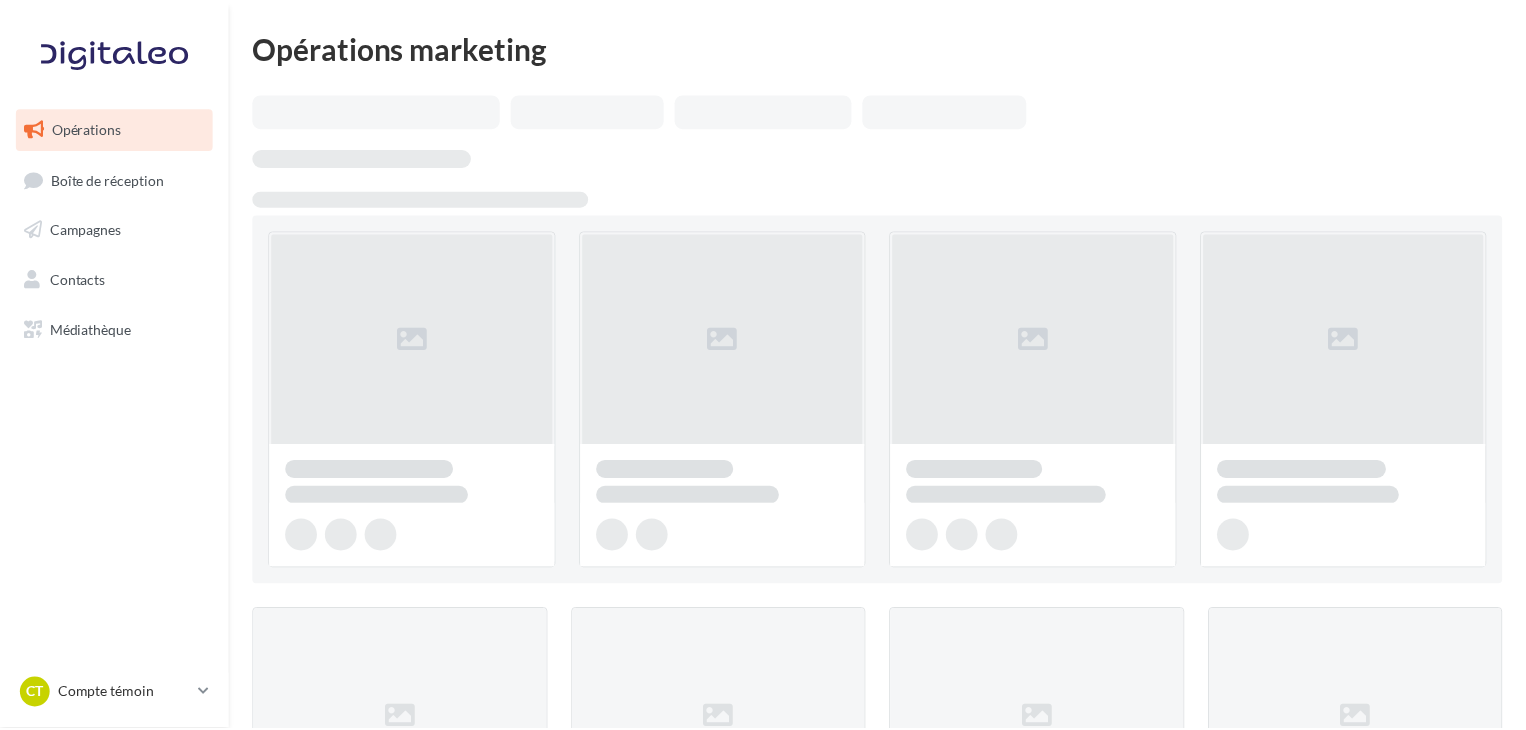 scroll, scrollTop: 0, scrollLeft: 0, axis: both 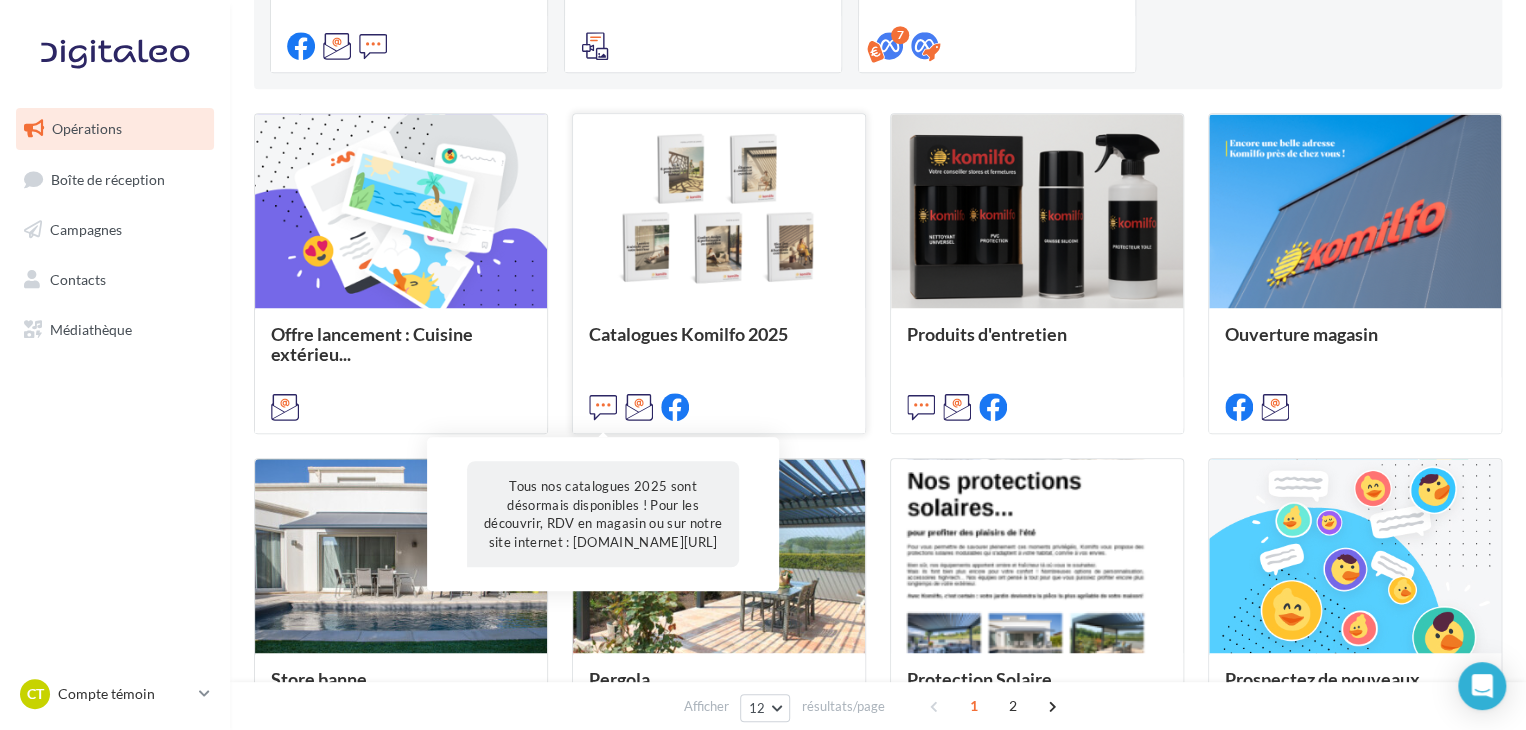 click at bounding box center (603, 407) 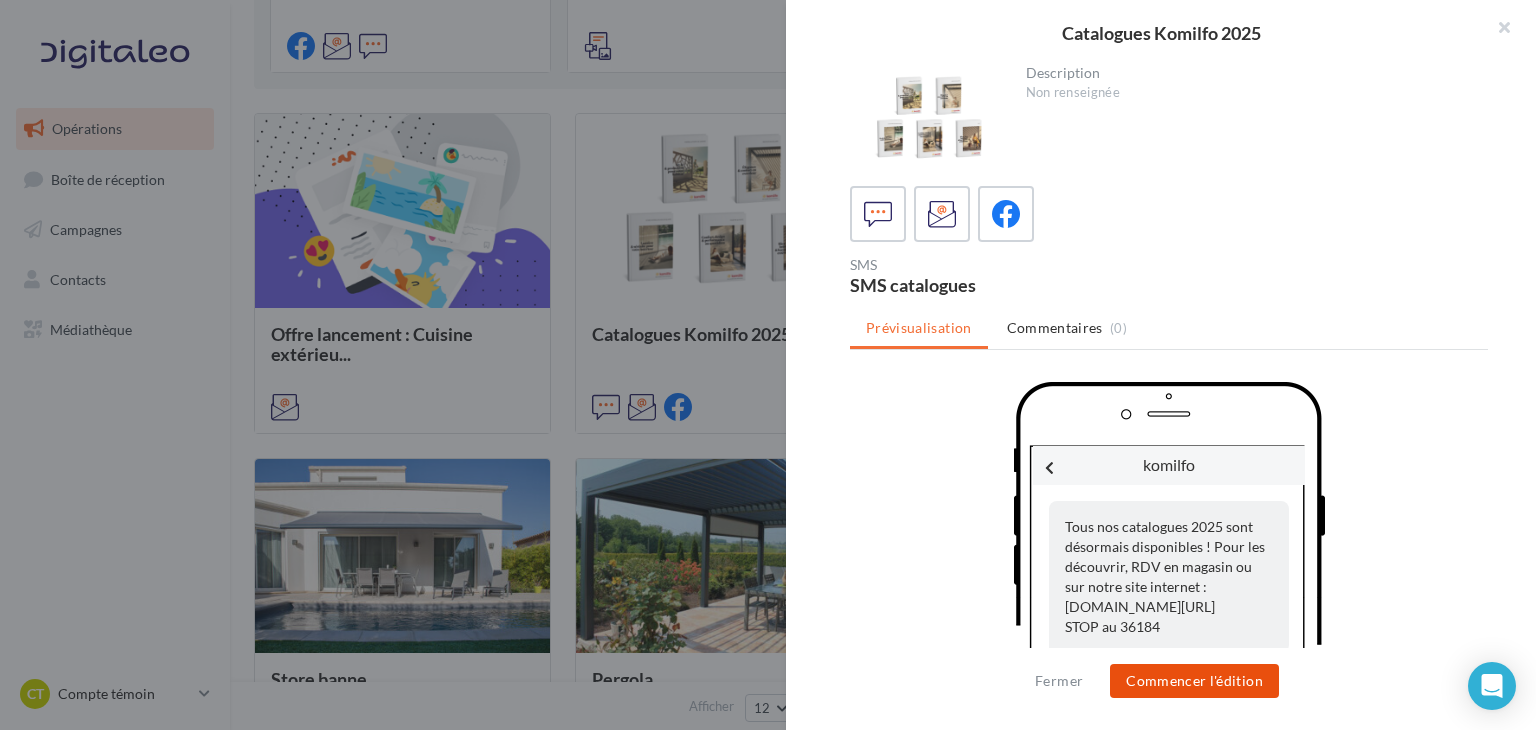 click on "Commencer l'édition" at bounding box center (1194, 681) 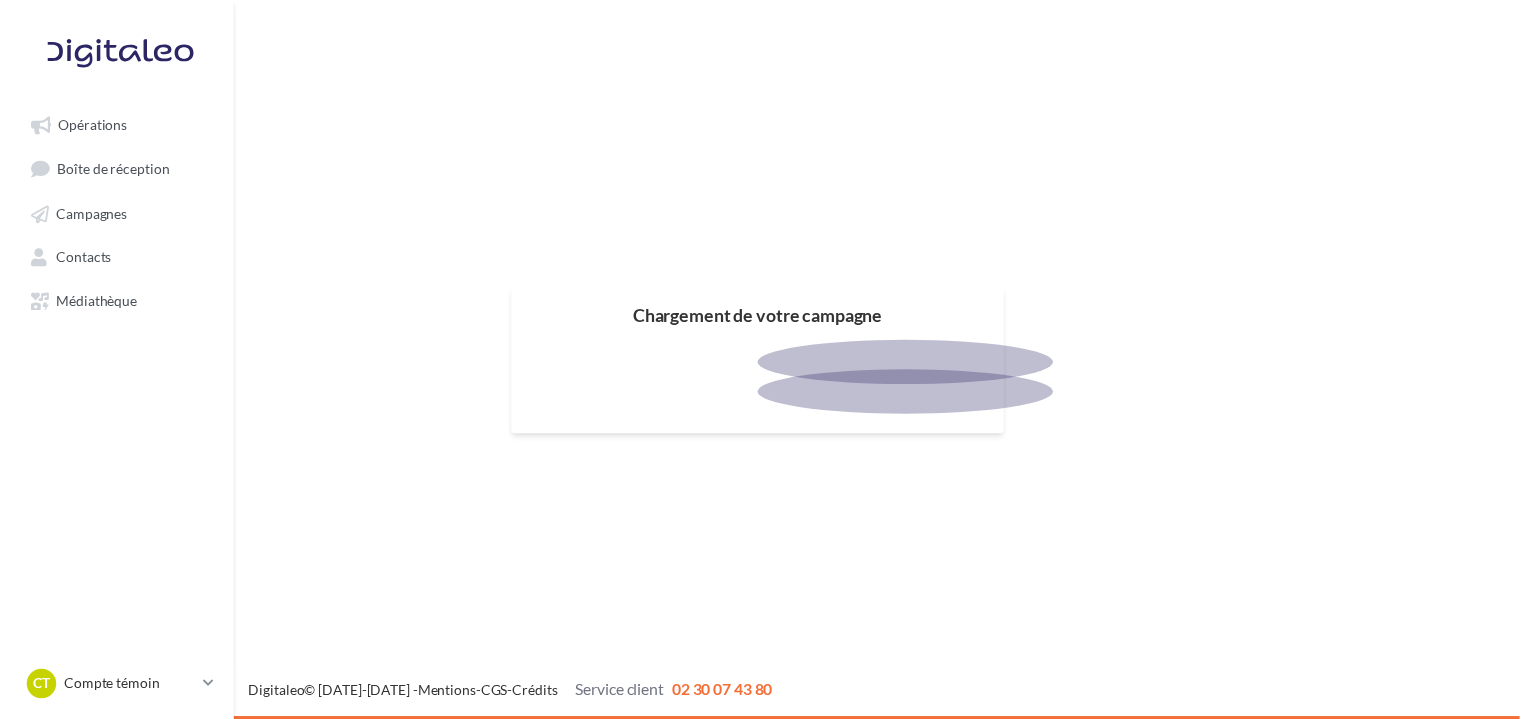 scroll, scrollTop: 0, scrollLeft: 0, axis: both 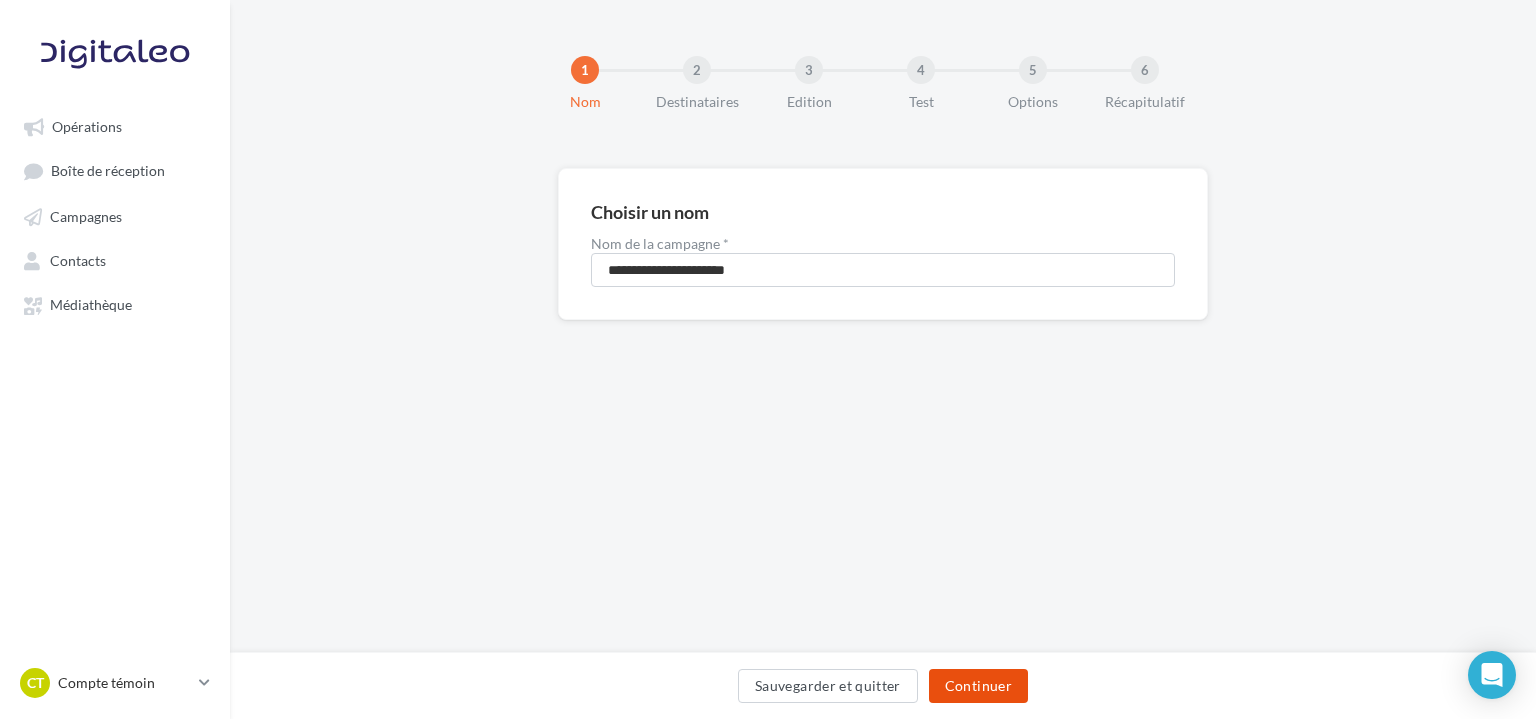click on "Continuer" at bounding box center [978, 686] 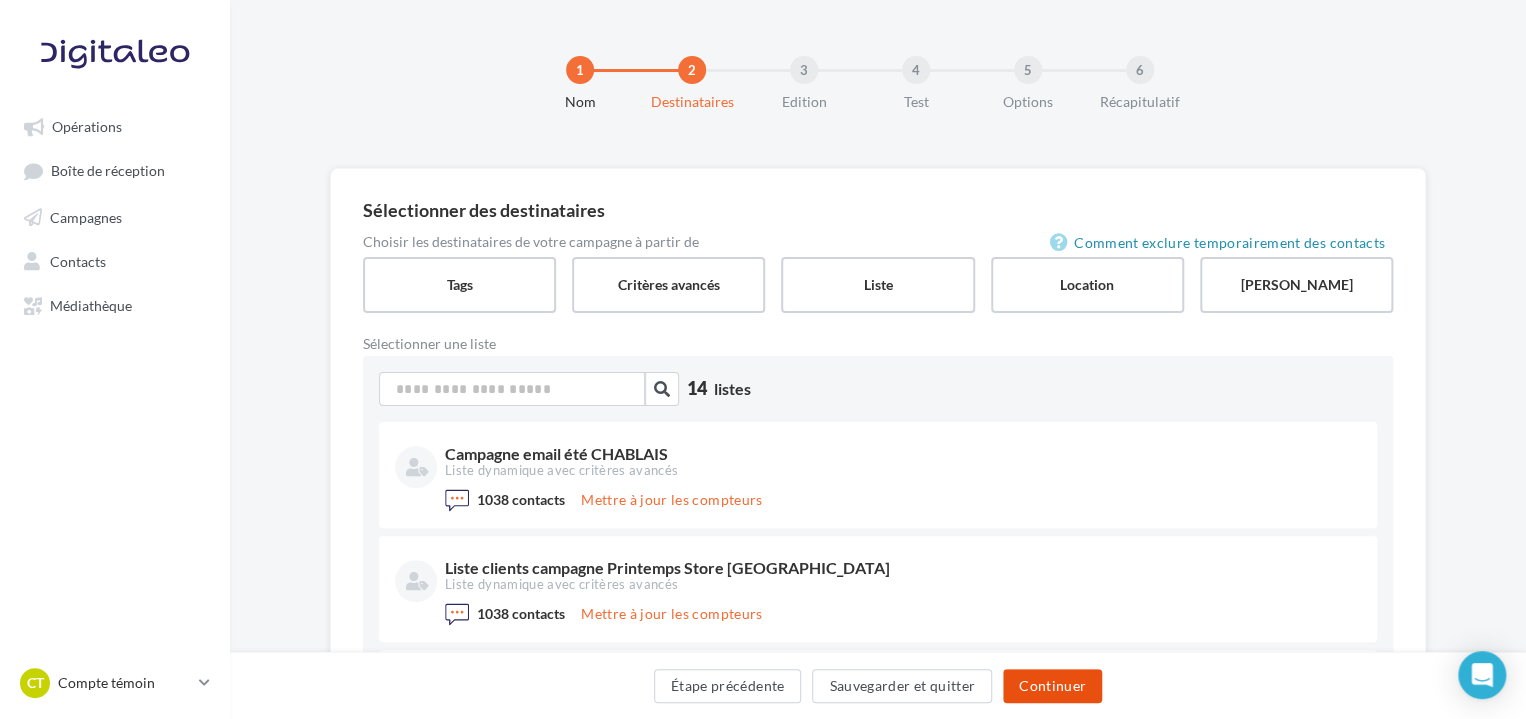 click on "Continuer" at bounding box center [1052, 686] 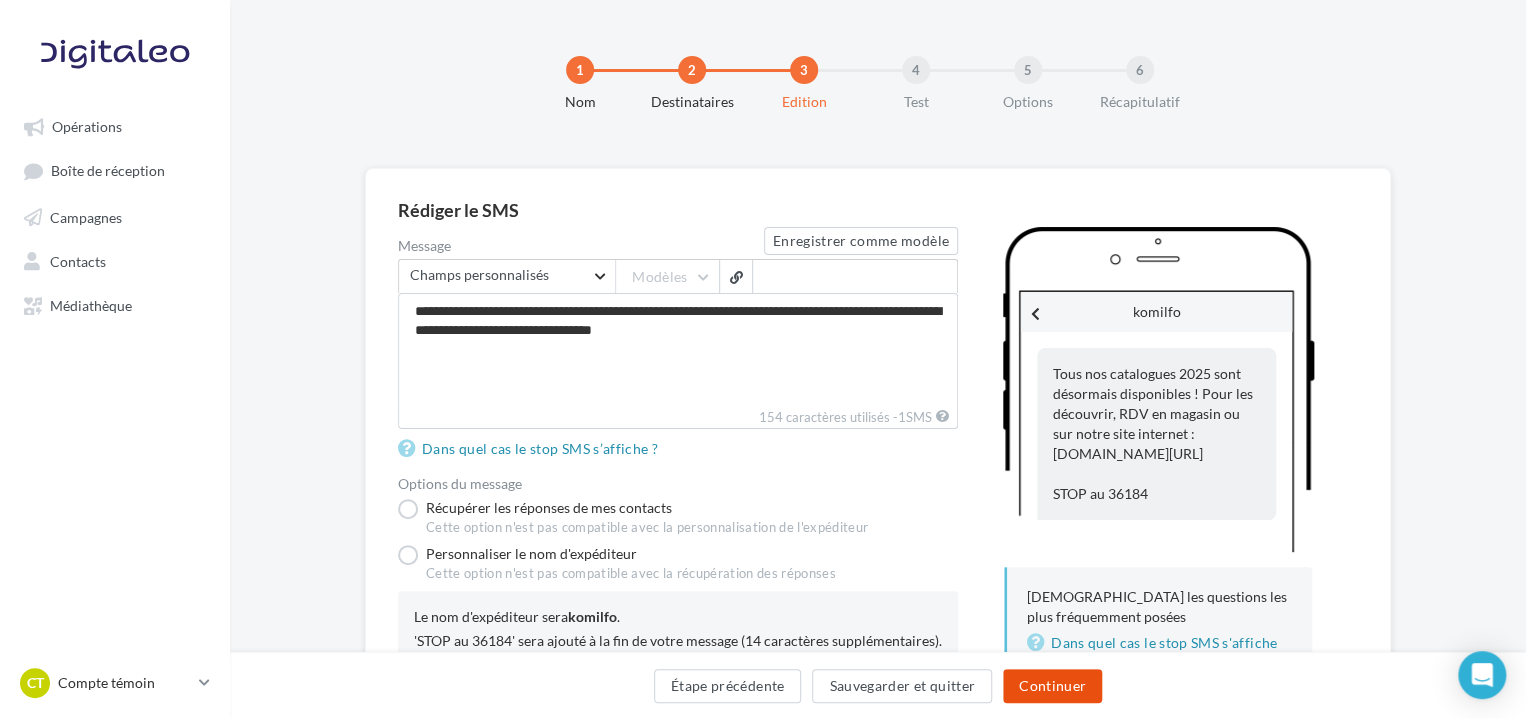 click on "Continuer" at bounding box center (1052, 686) 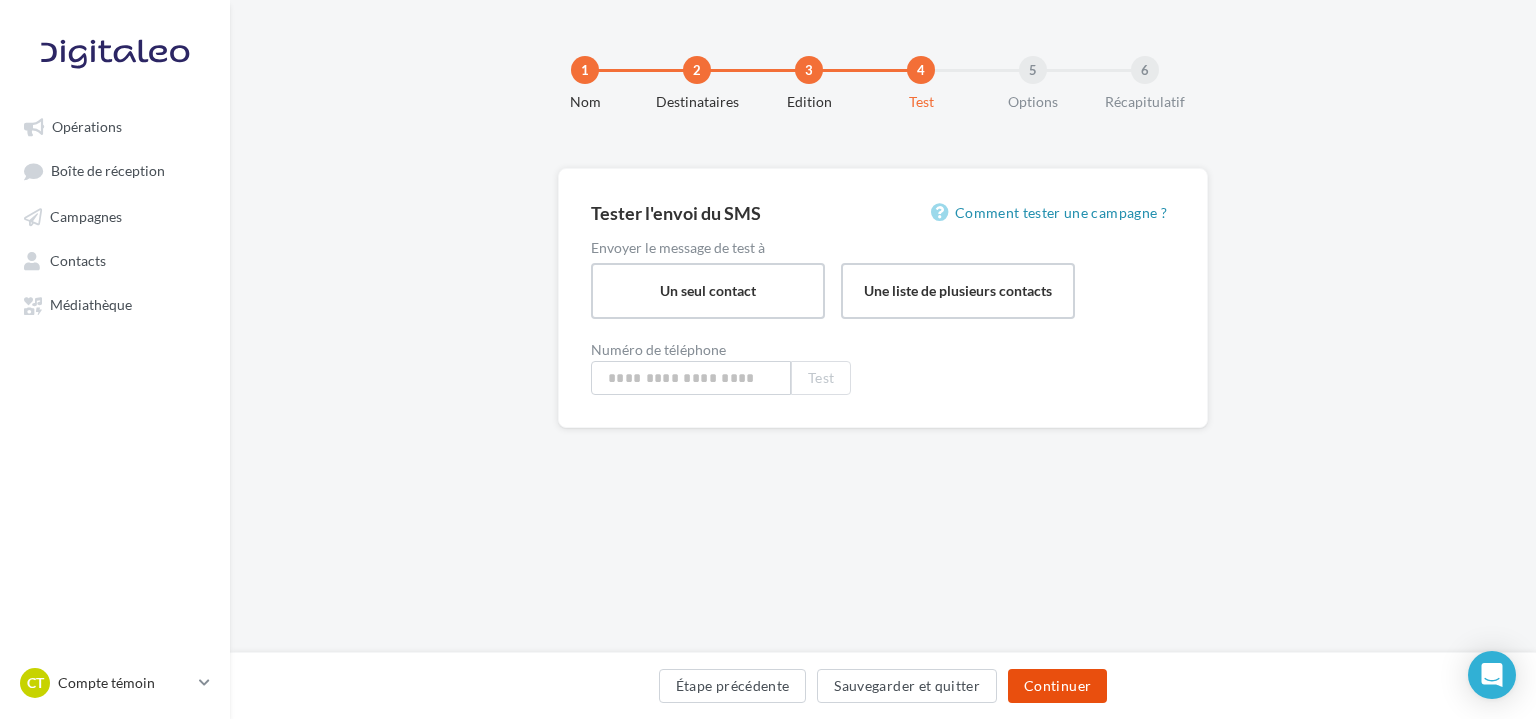 click on "Continuer" at bounding box center (1057, 686) 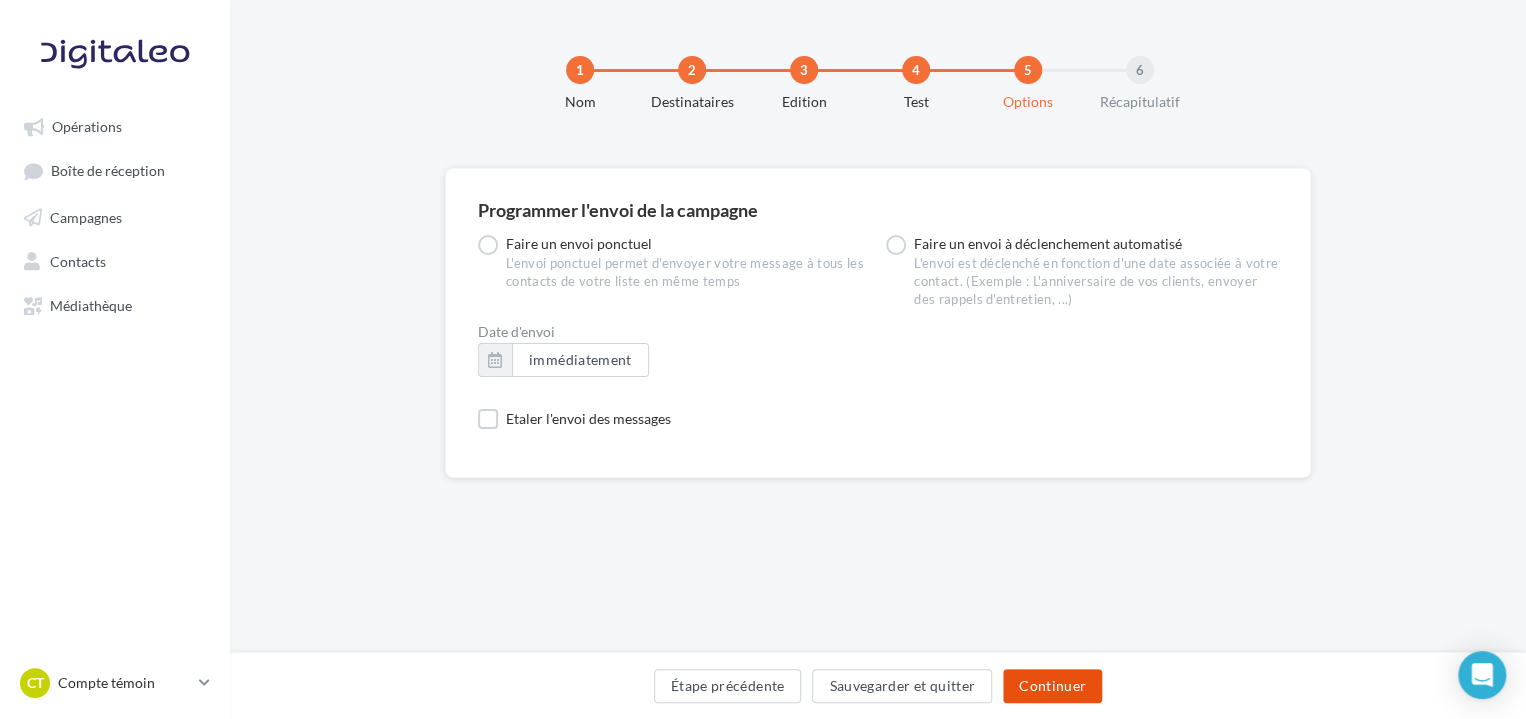 click on "Continuer" at bounding box center [1052, 686] 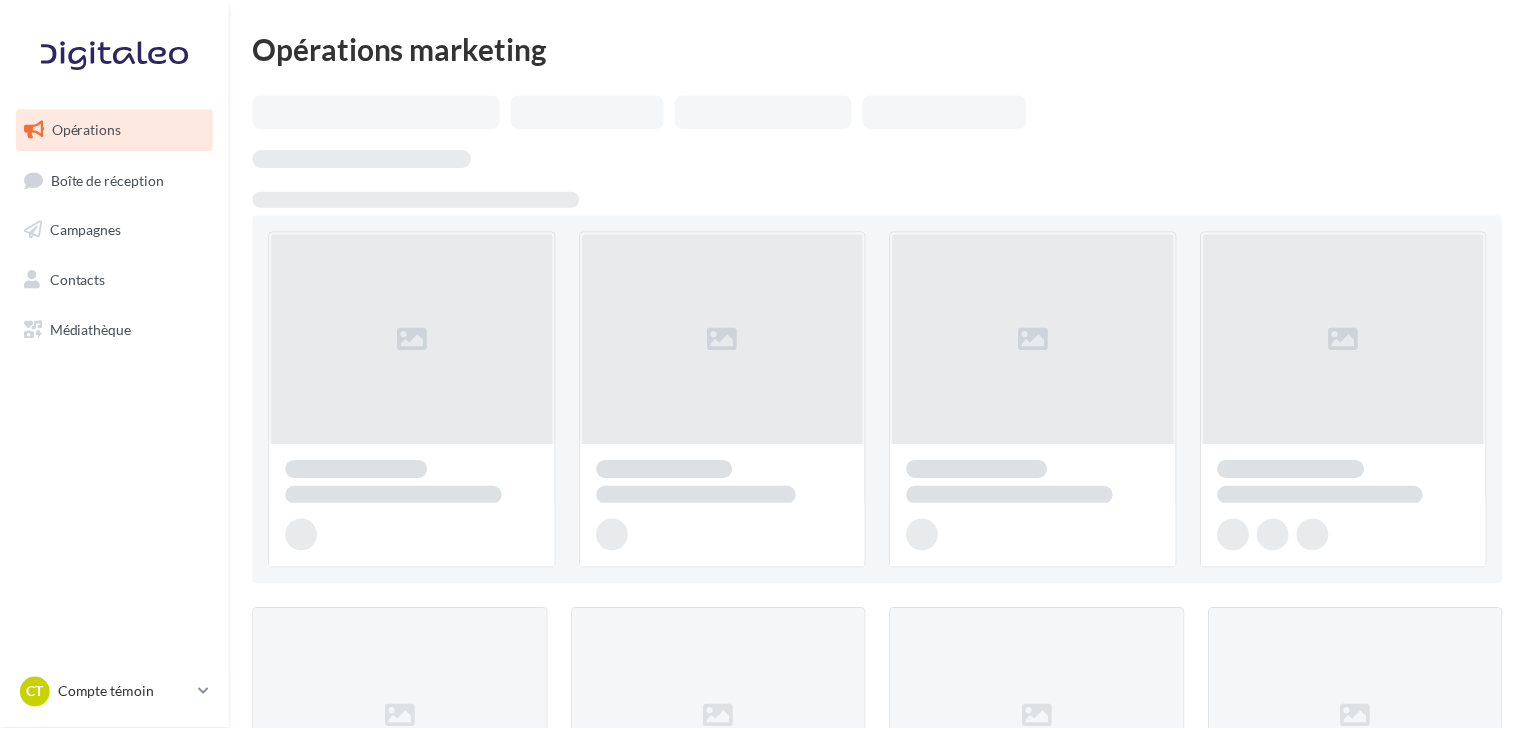 scroll, scrollTop: 0, scrollLeft: 0, axis: both 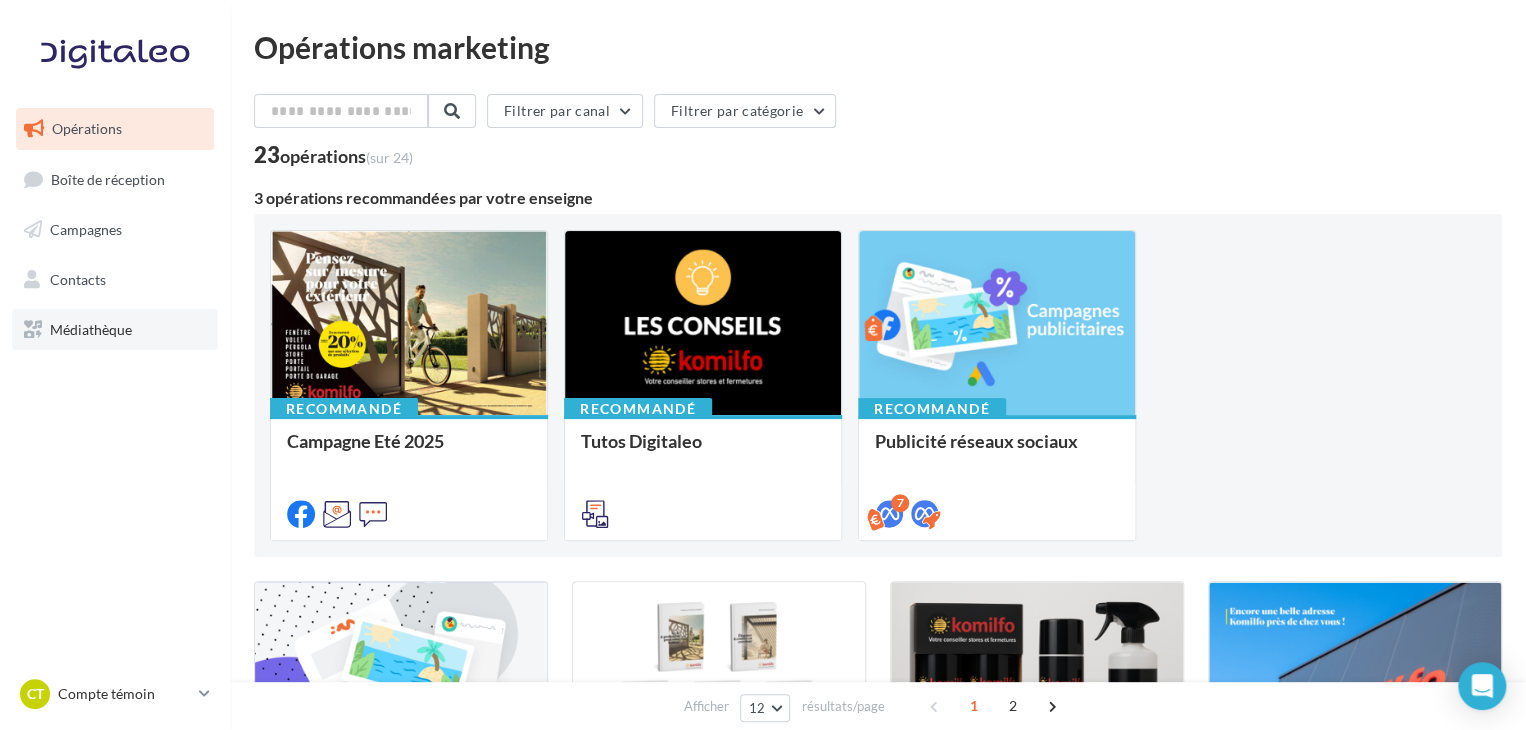 click on "Médiathèque" at bounding box center [91, 328] 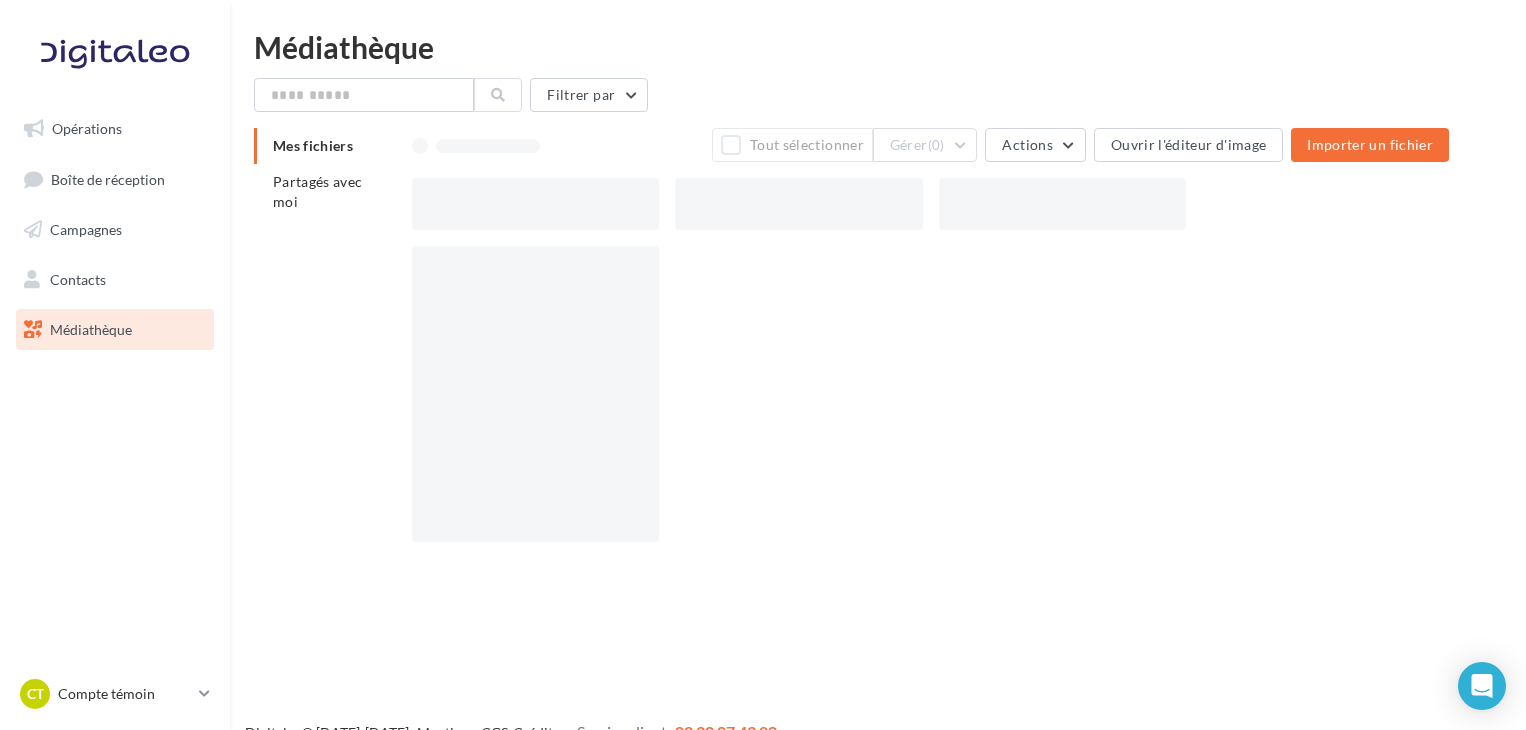 scroll, scrollTop: 0, scrollLeft: 0, axis: both 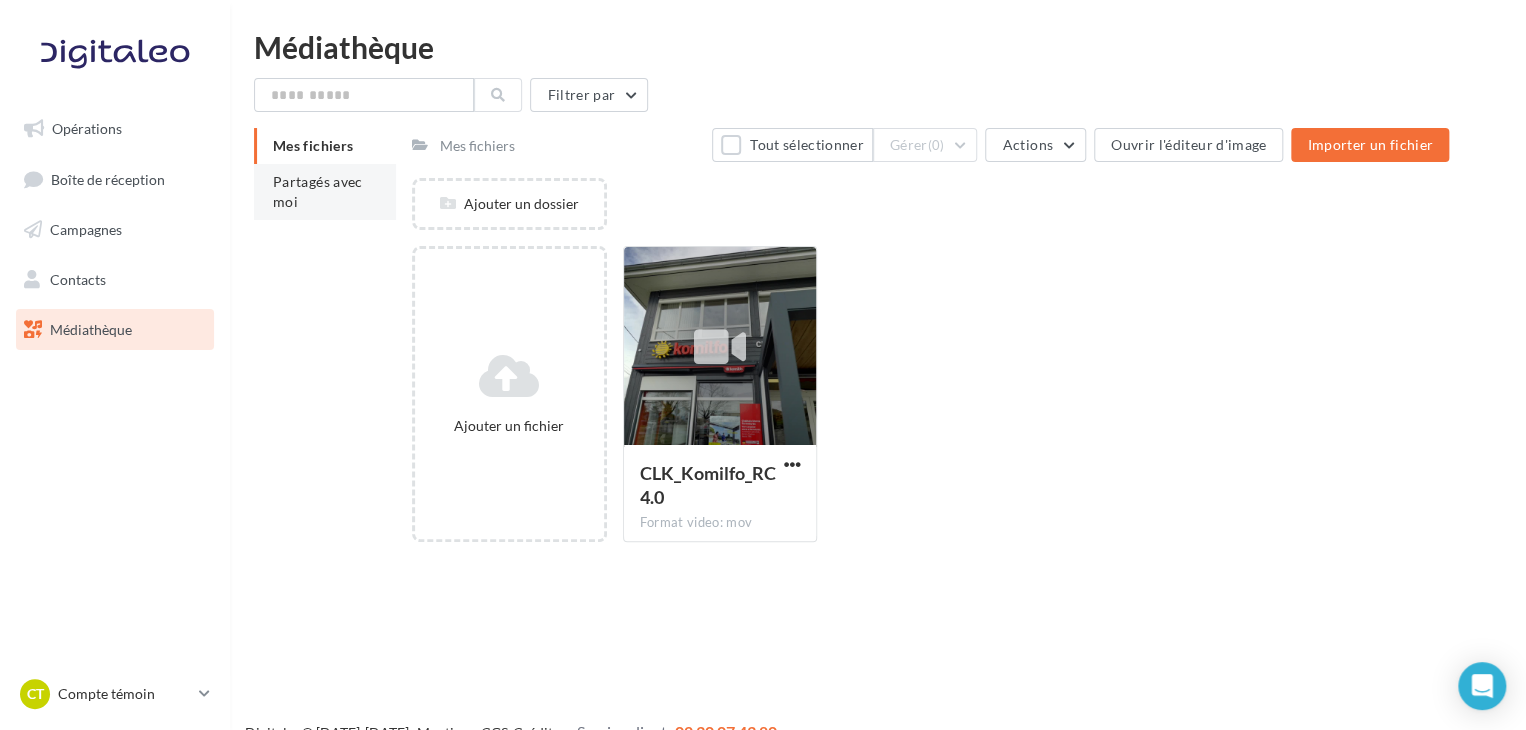 click on "Partagés avec moi" at bounding box center [325, 192] 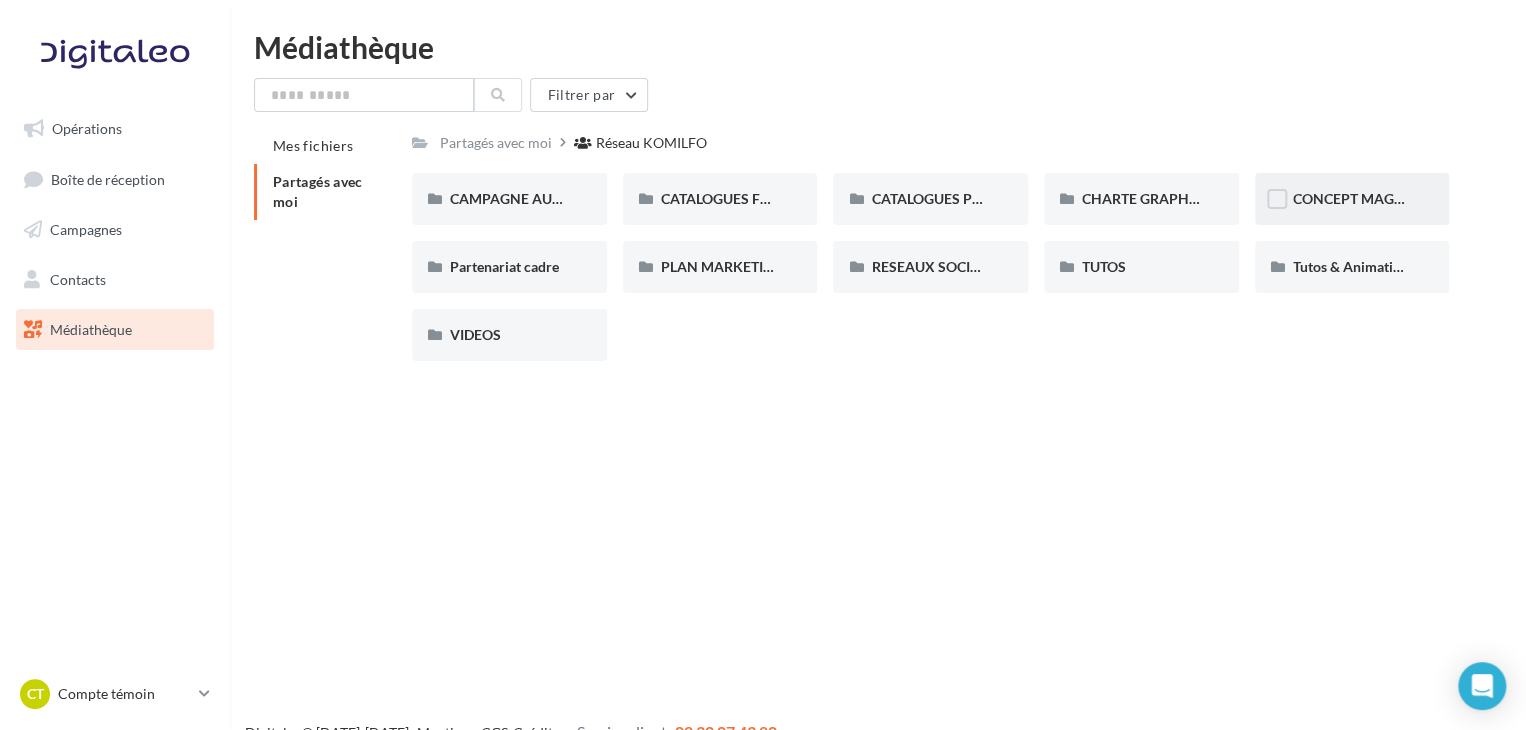 click on "CONCEPT MAGASIN" at bounding box center [1352, 199] 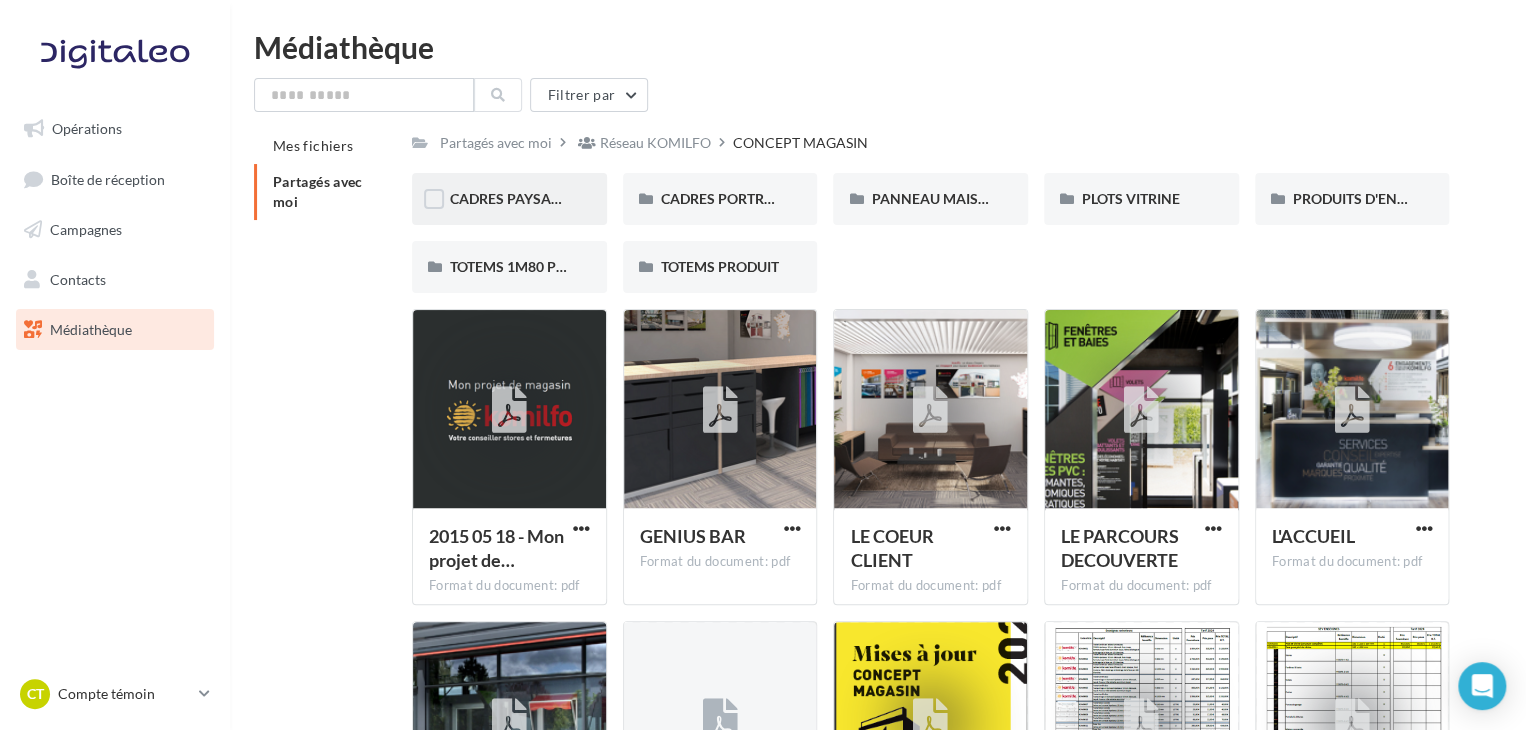 click on "CADRES PAYSAGE" at bounding box center [509, 198] 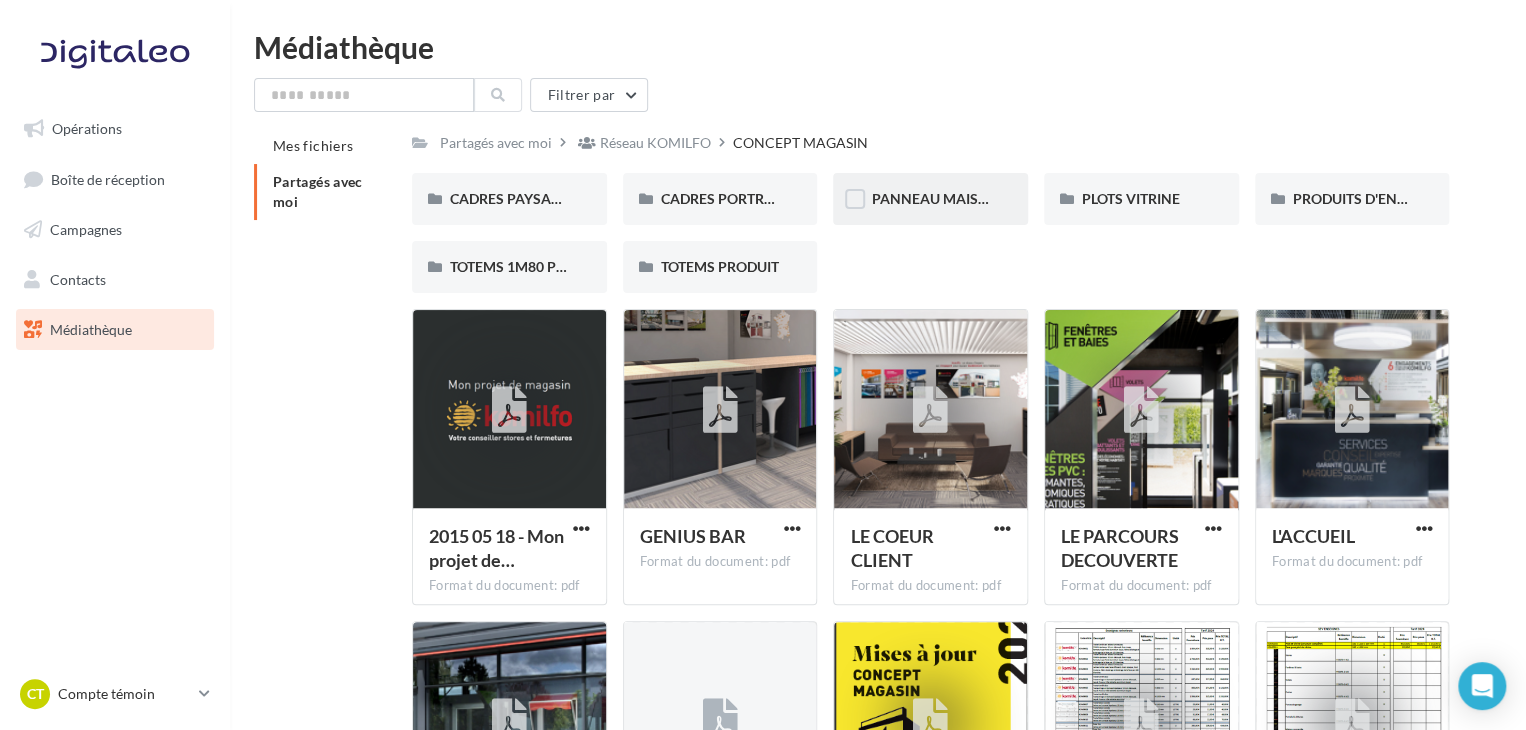 click on "PANNEAU MAISON - COEUR CLIENT" at bounding box center (989, 198) 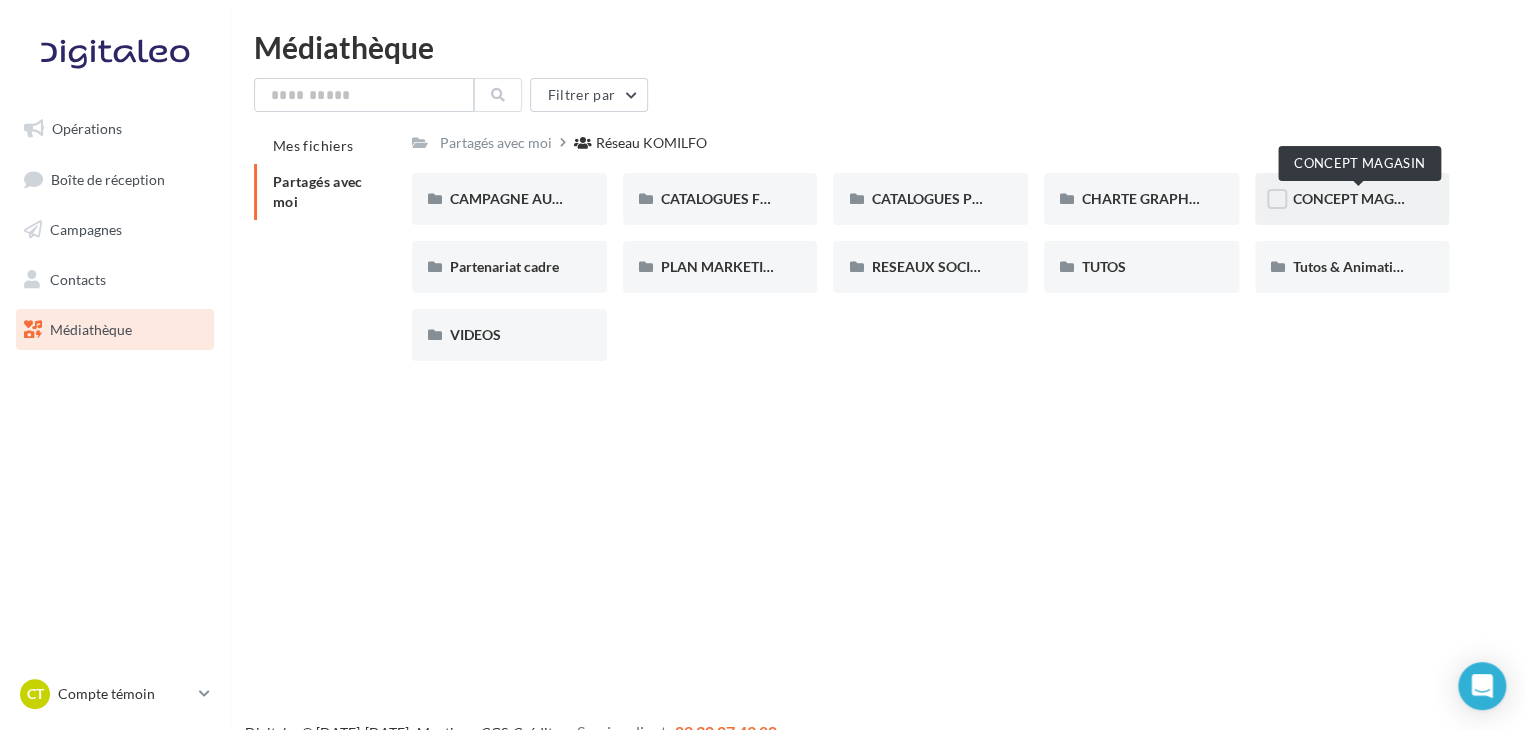 click on "CONCEPT MAGASIN" at bounding box center [1360, 198] 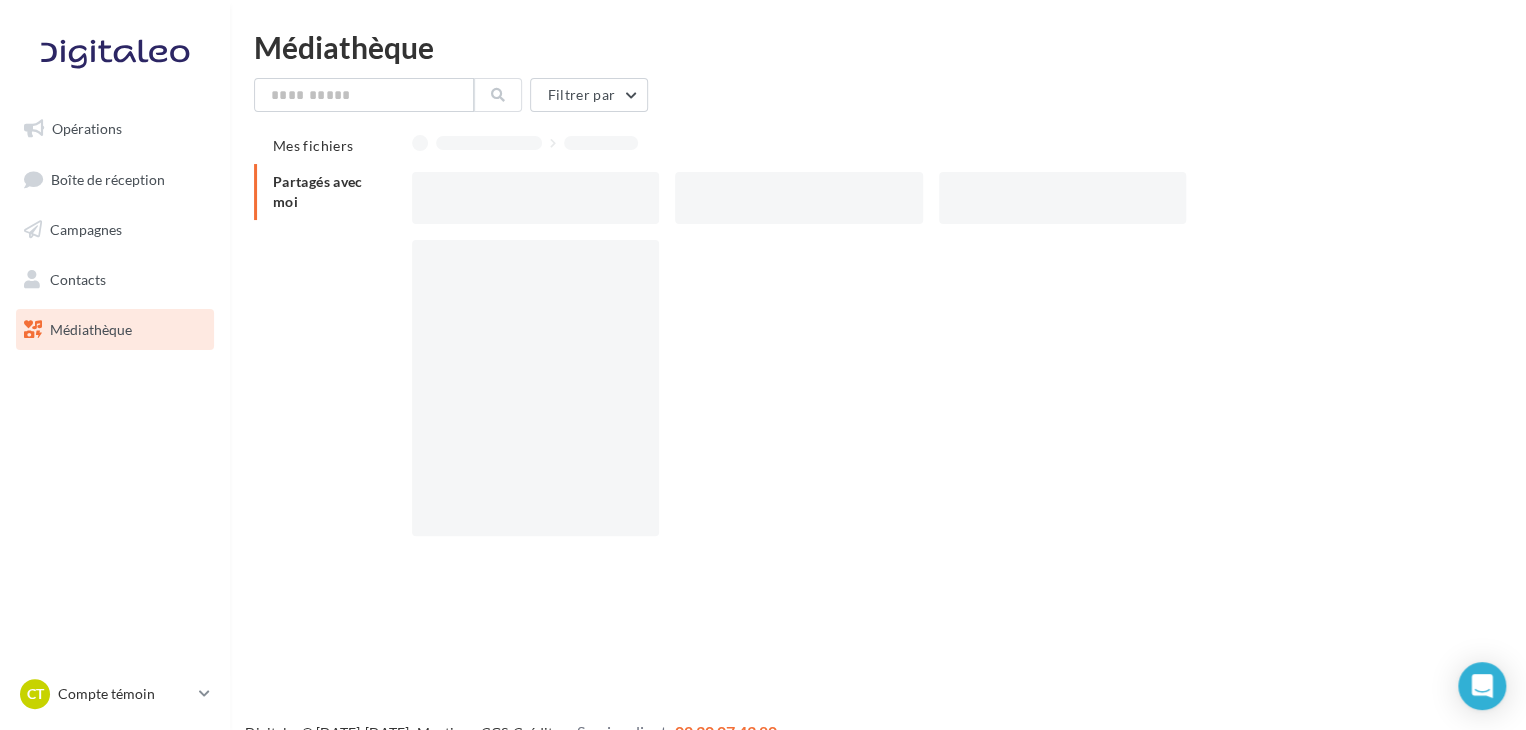 click at bounding box center (938, 198) 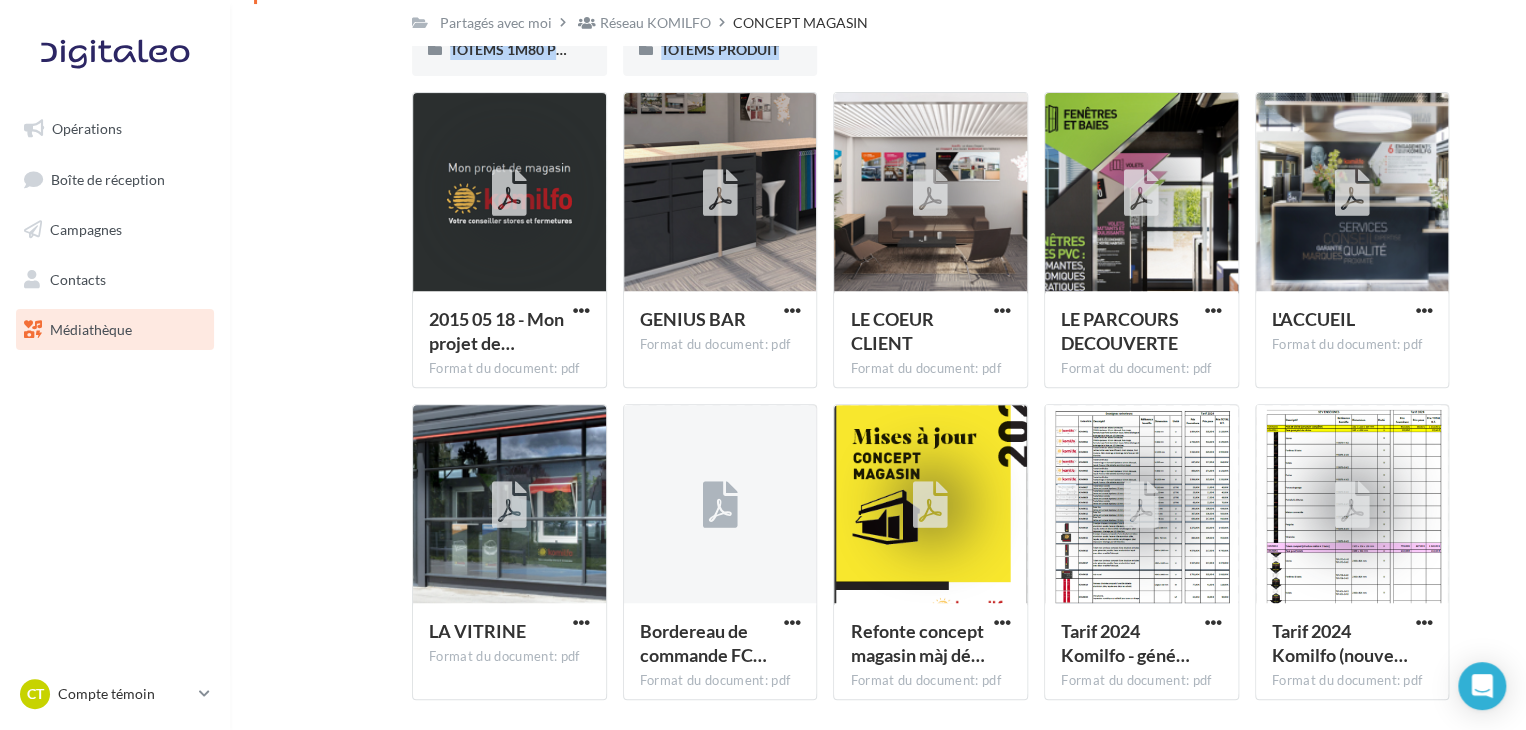 scroll, scrollTop: 218, scrollLeft: 0, axis: vertical 